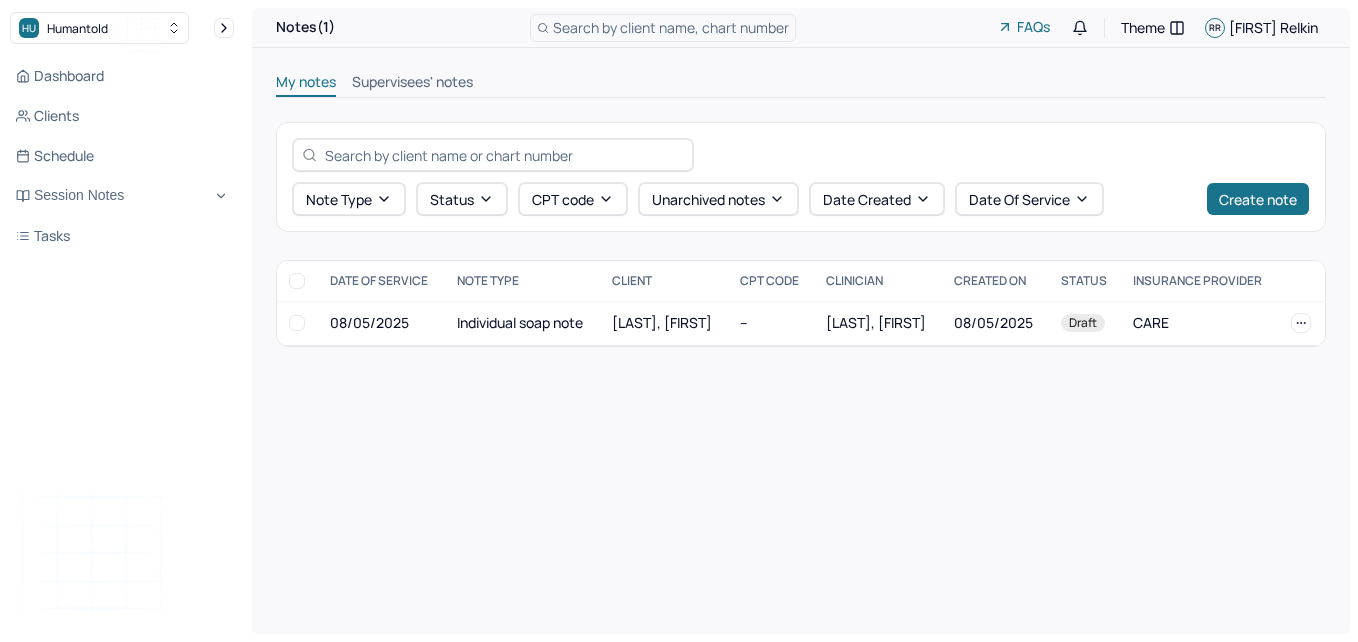 scroll, scrollTop: 0, scrollLeft: 0, axis: both 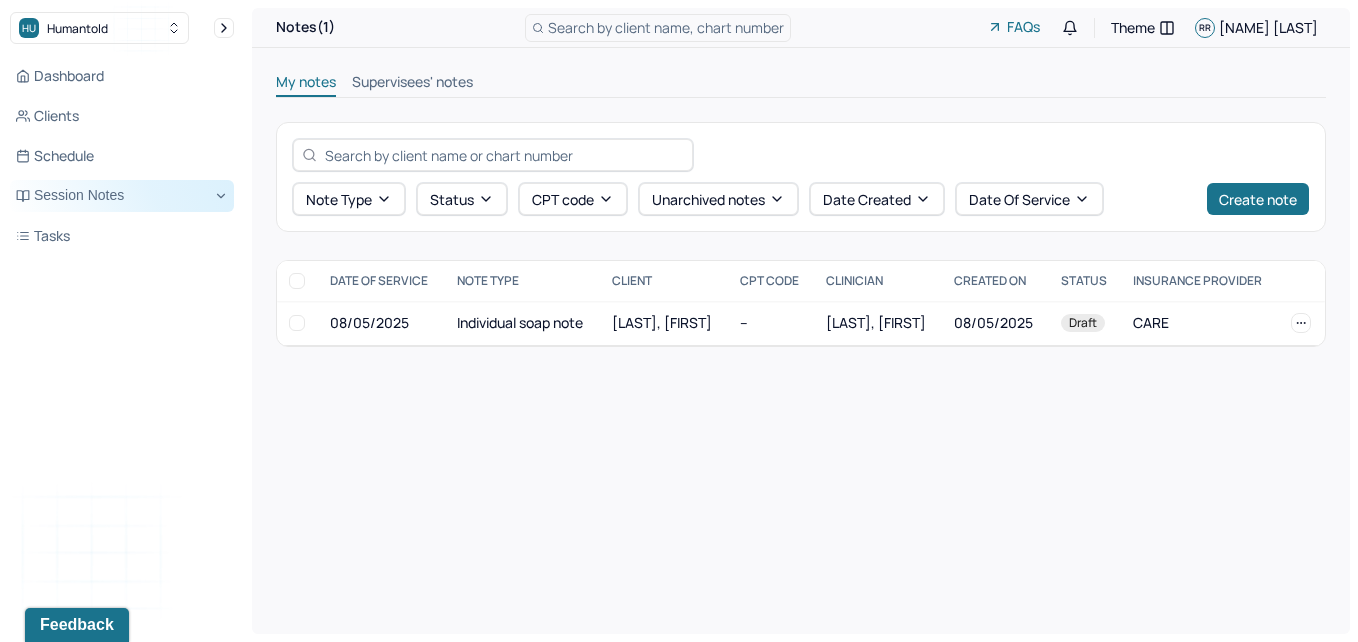click on "Session Notes" at bounding box center (122, 196) 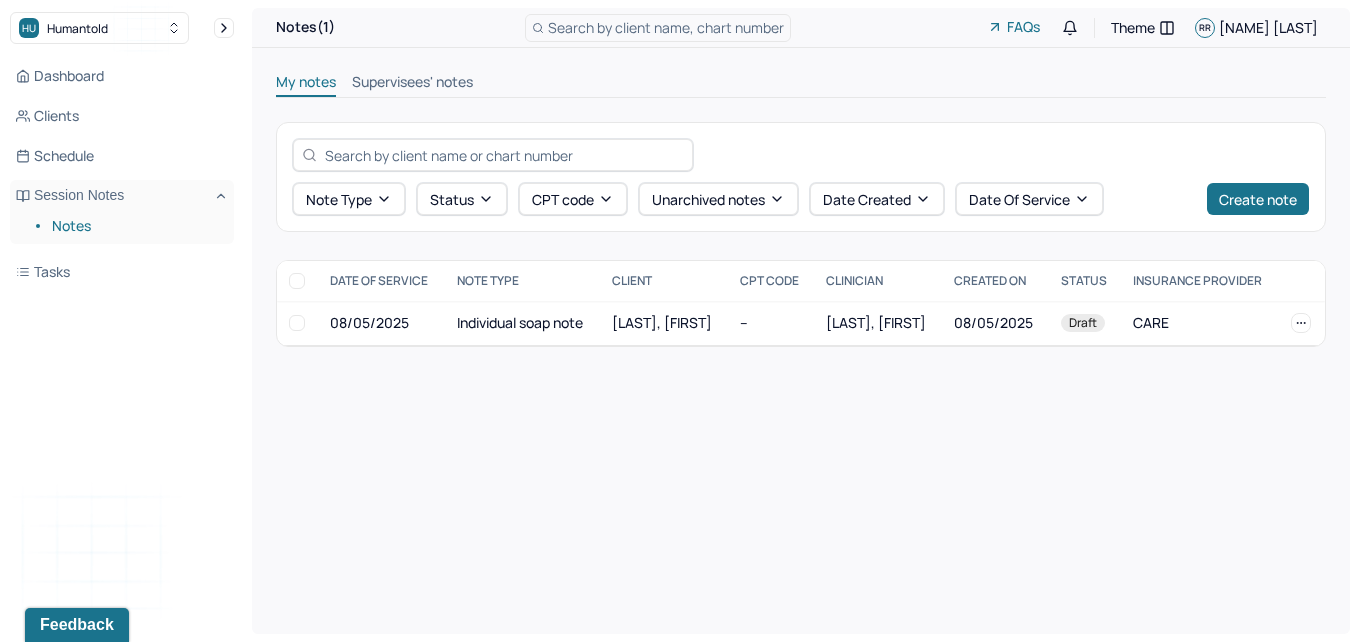 click on "Notes" at bounding box center (135, 226) 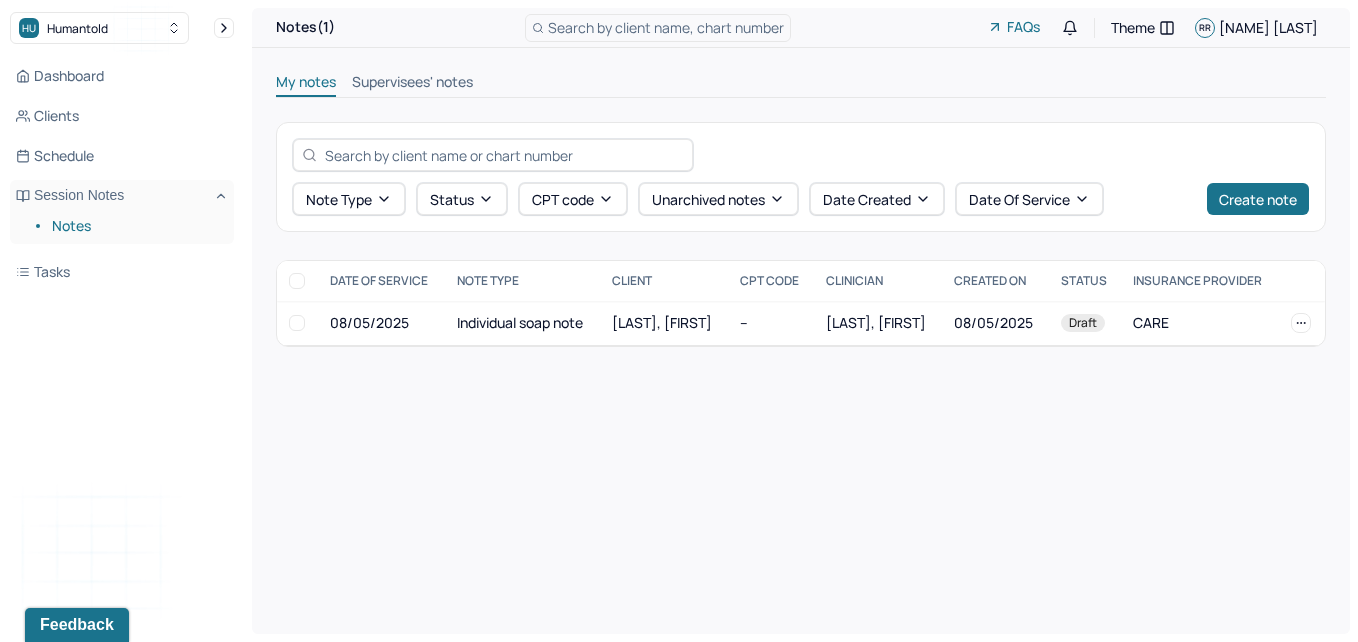 click on "Supervisees' notes" at bounding box center [412, 84] 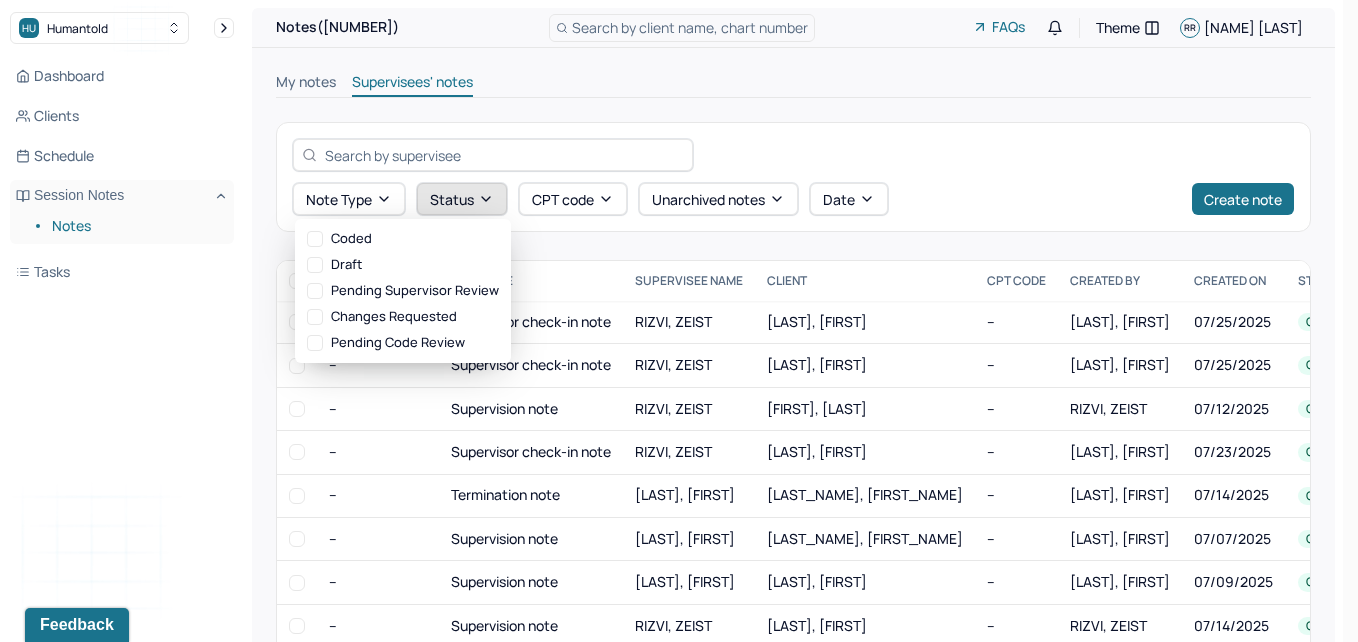 click on "Status" at bounding box center (462, 199) 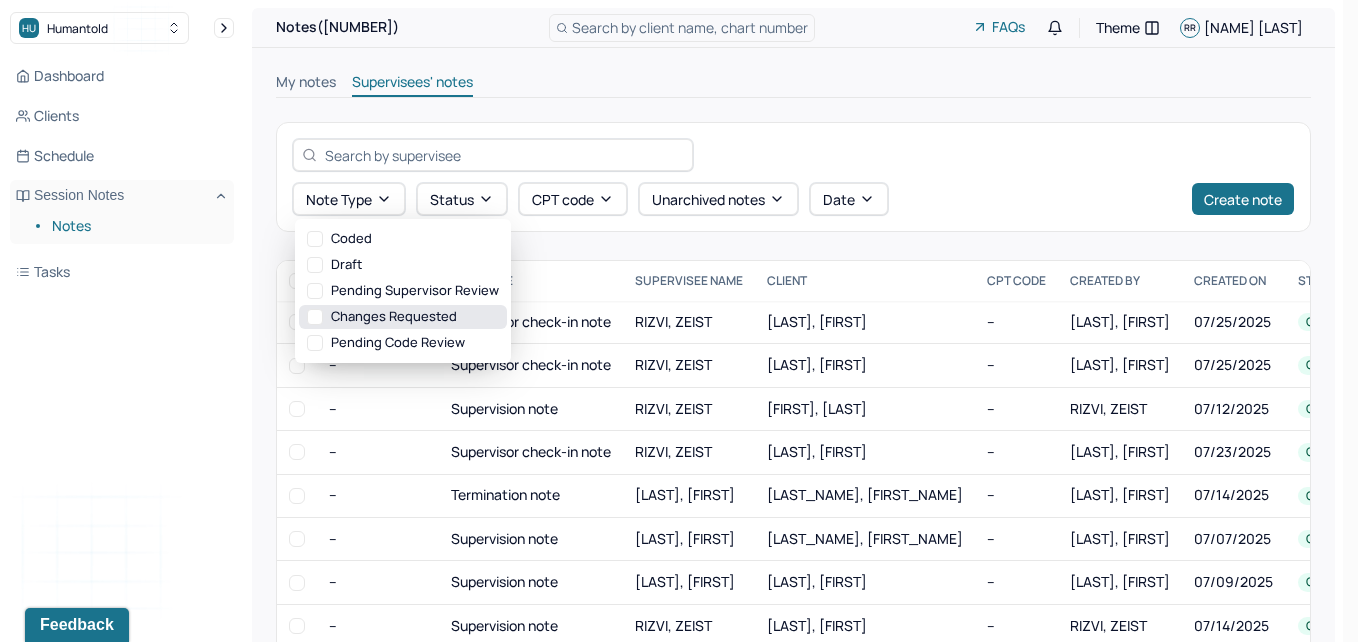 click on "Changes requested" at bounding box center (403, 317) 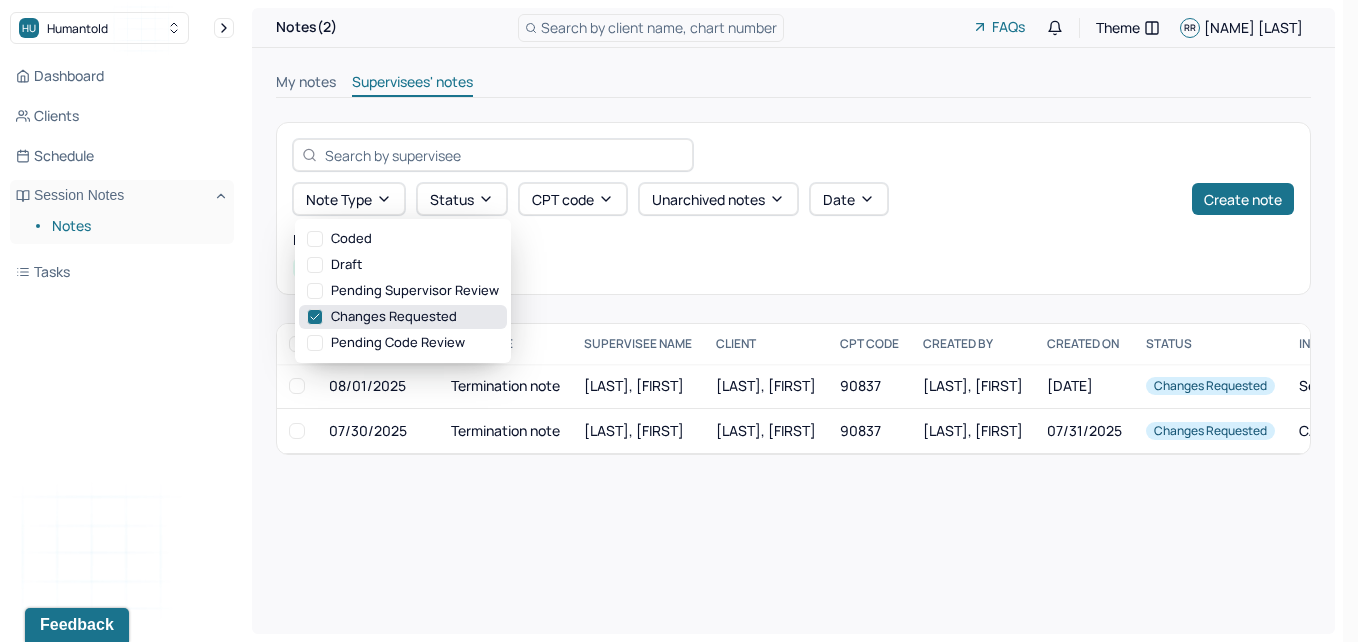 click on "Changes requested" at bounding box center (403, 317) 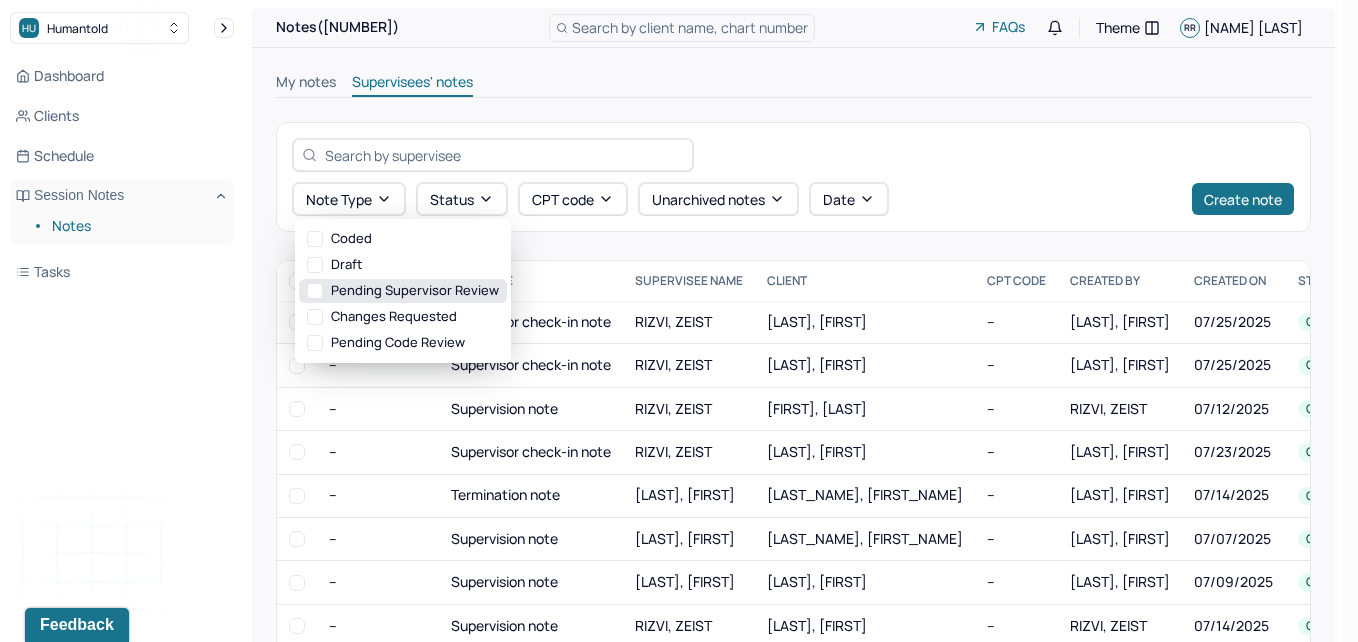 click on "Pending supervisor review" at bounding box center [403, 291] 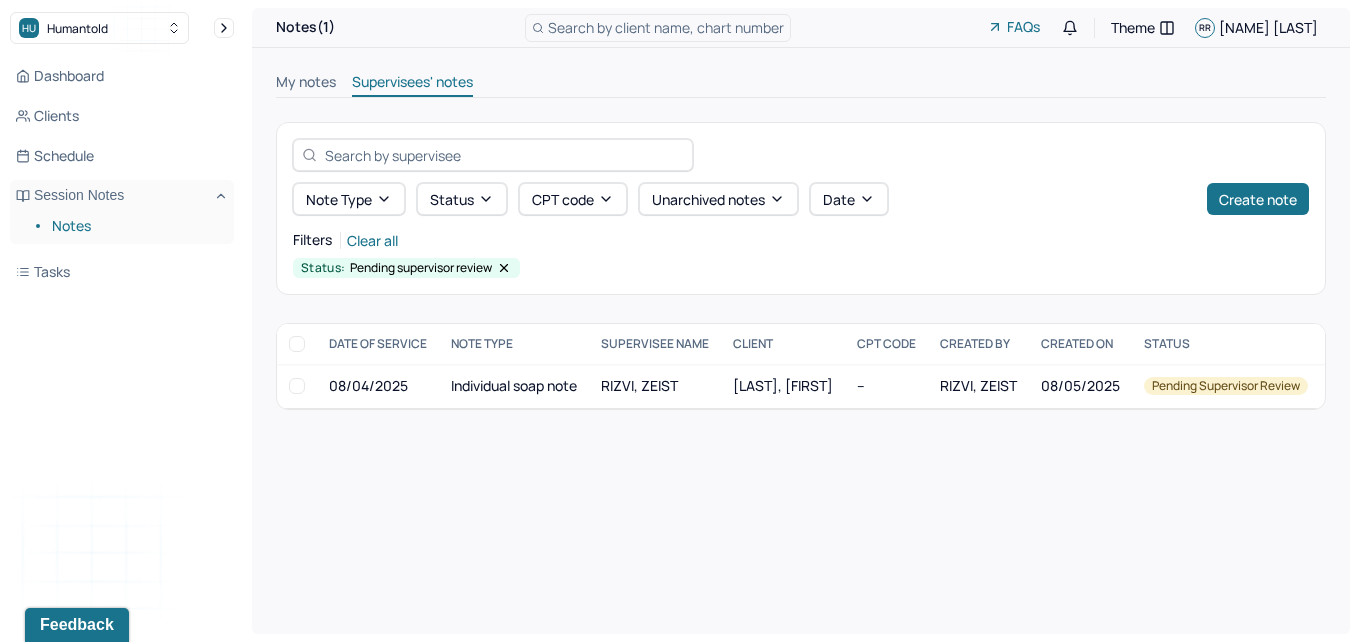 click on "Notes(1) Search by client name, chart number  FAQs Theme RR Rachel   Relkin My notes Supervisees' notes Note type Status CPT code Unarchived notes Date Create note Filters Clear all Status: Pending supervisor review DATE OF SERVICE NOTE TYPE SUPERVISEE NAME Client CPT CODE CREATED BY CREATED ON STATUS INSURANCE PROVIDER 08/04/2025 Individual soap note RIZVI, ZEIST PONCE, DIANA -- RIZVI, ZEIST 08/05/2025 Pending supervisor review CARE PONCE, DIANA Pending supervisor review 08/04/2025 Individual soap note Provider: RIZVI, ZEIST Created on: 08/05/2025" at bounding box center (801, 321) 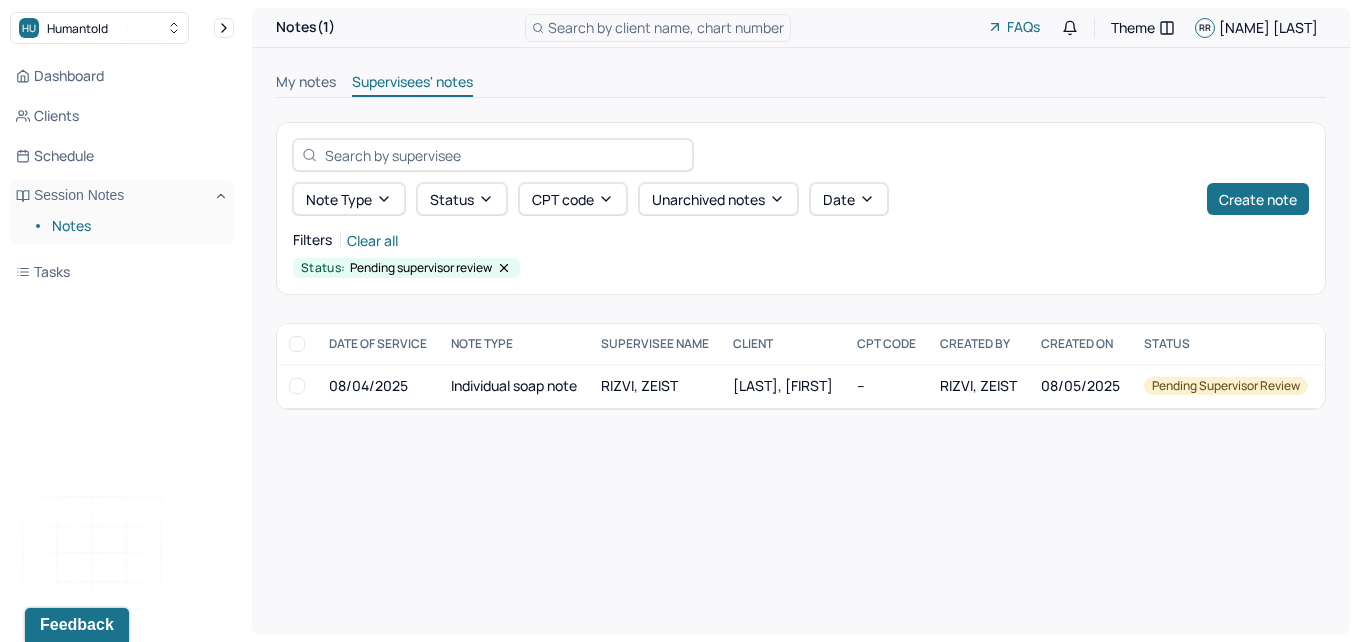 click at bounding box center (297, 344) 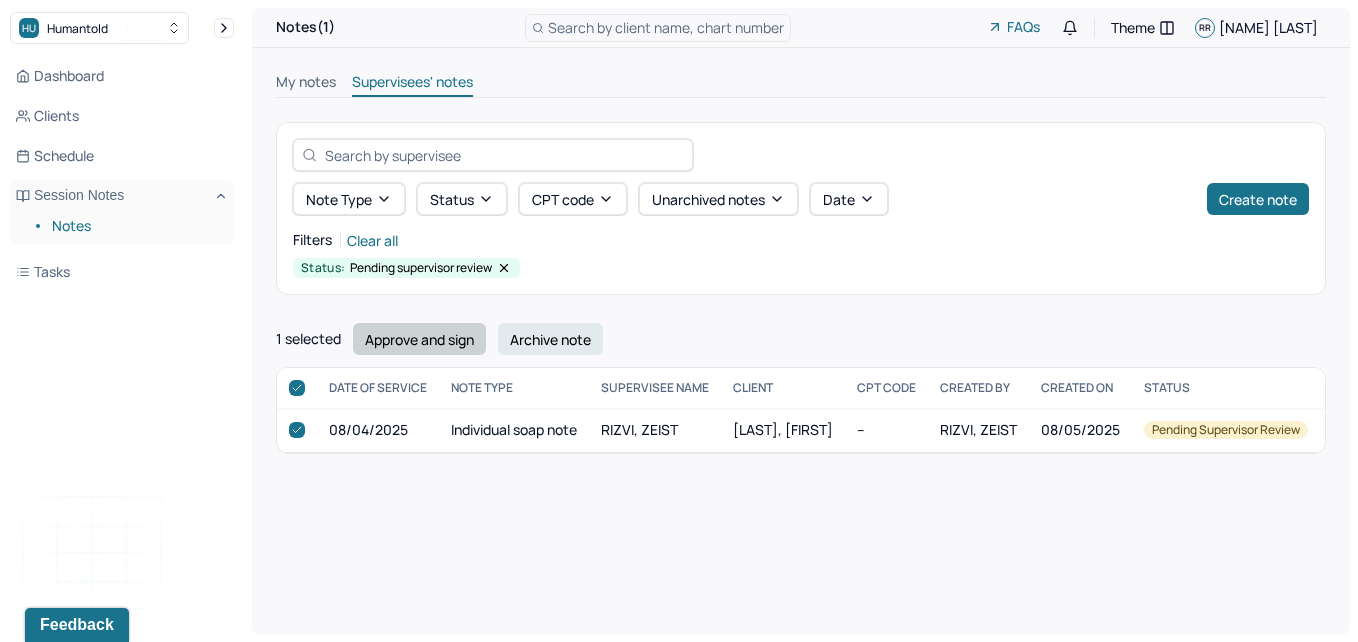 click on "Approve and sign" at bounding box center [419, 339] 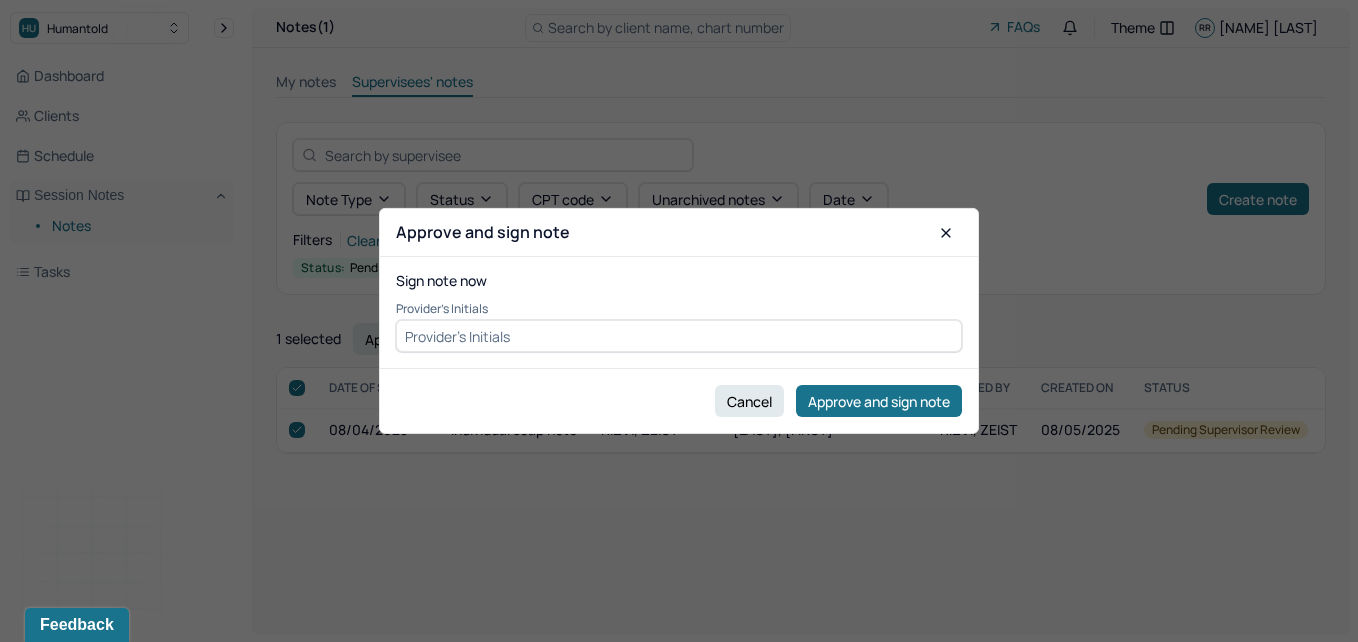 click at bounding box center [679, 336] 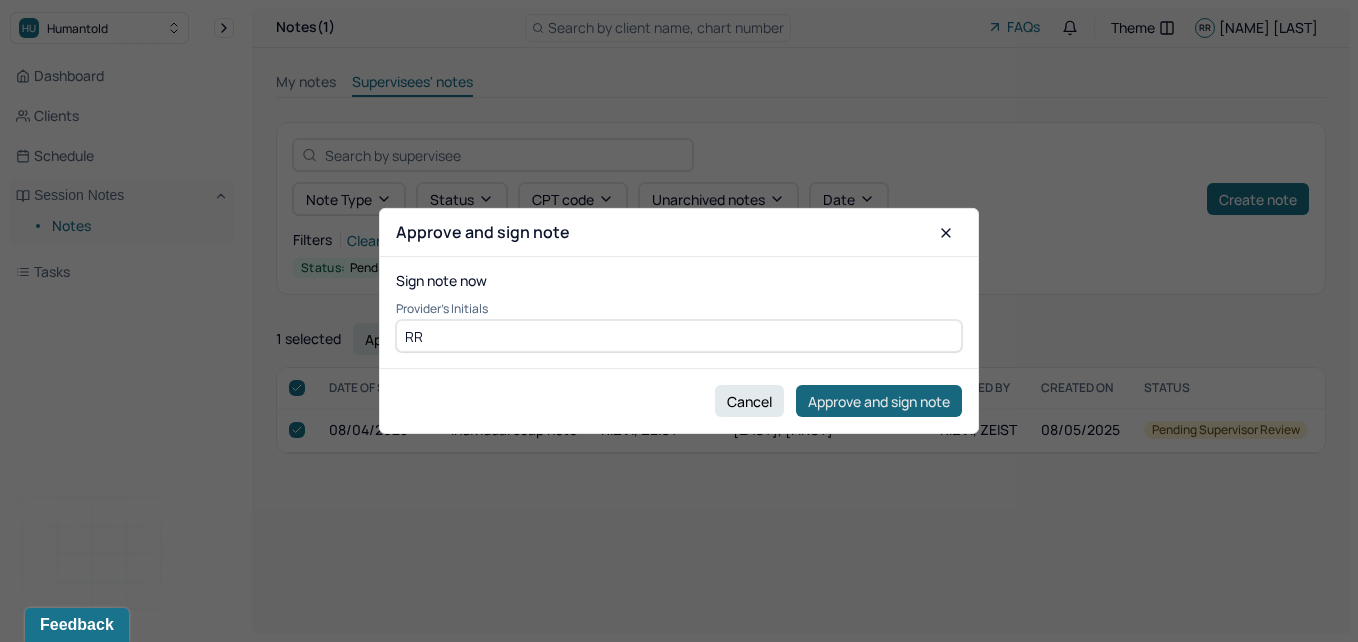 type on "RR" 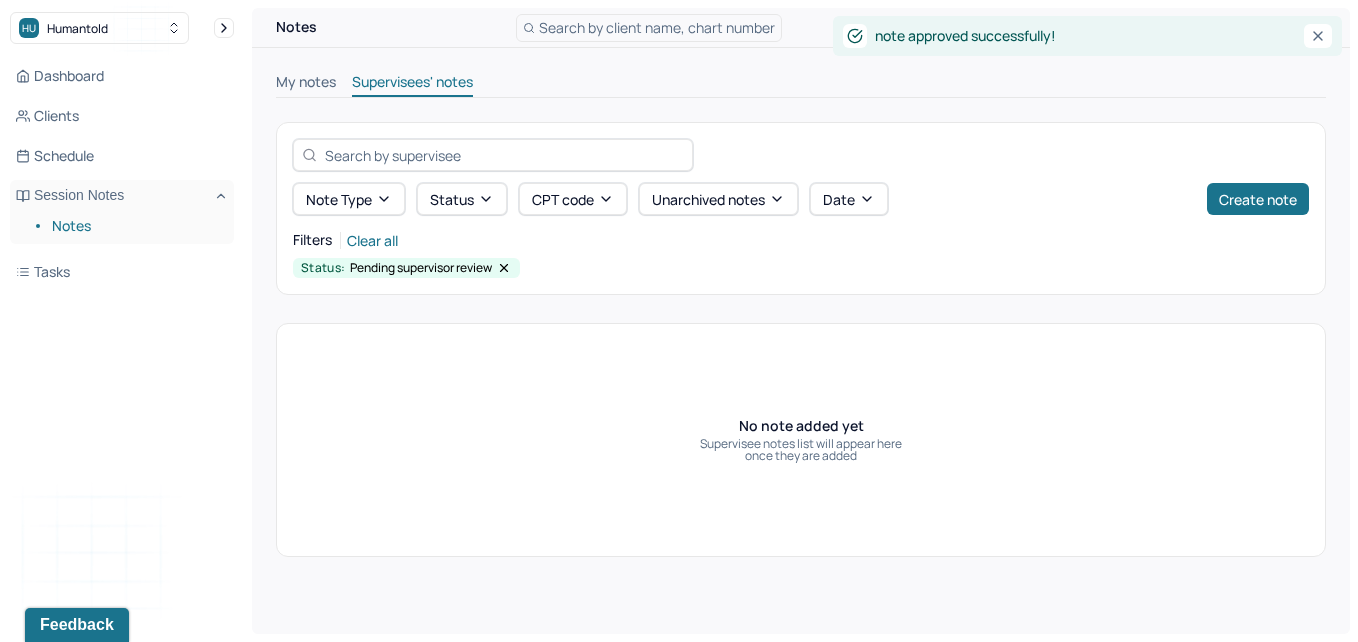 click 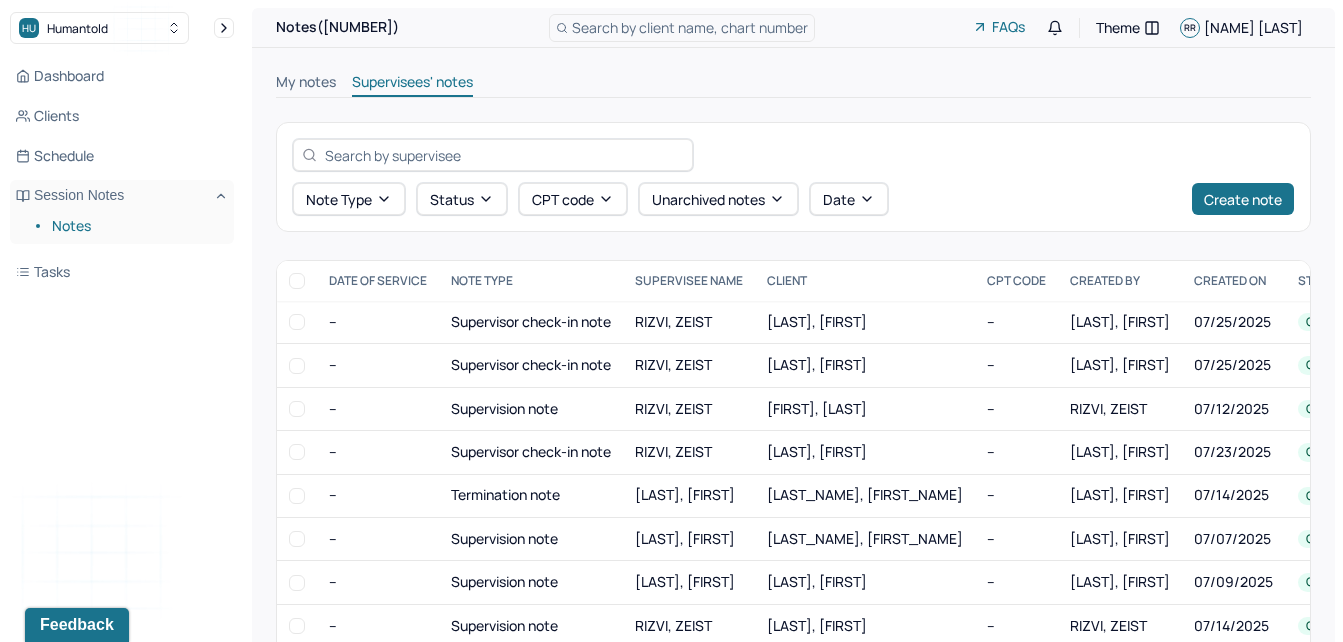 click on "Notes" at bounding box center [135, 226] 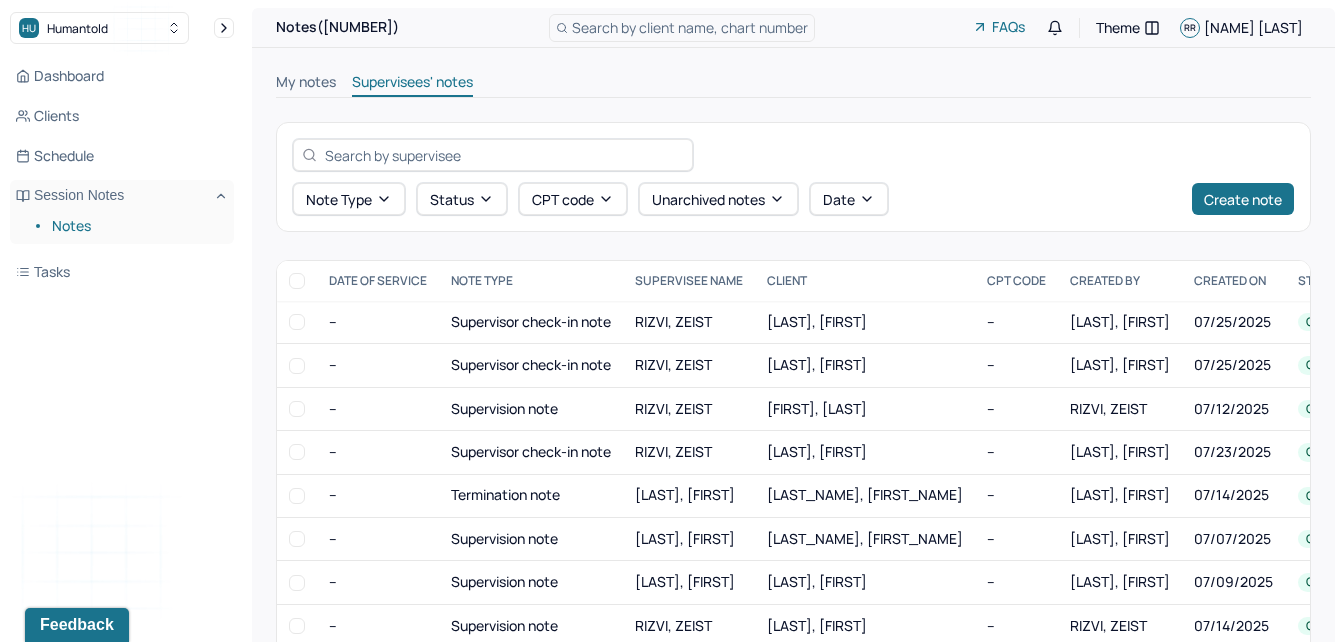 click on "Notes" at bounding box center (135, 226) 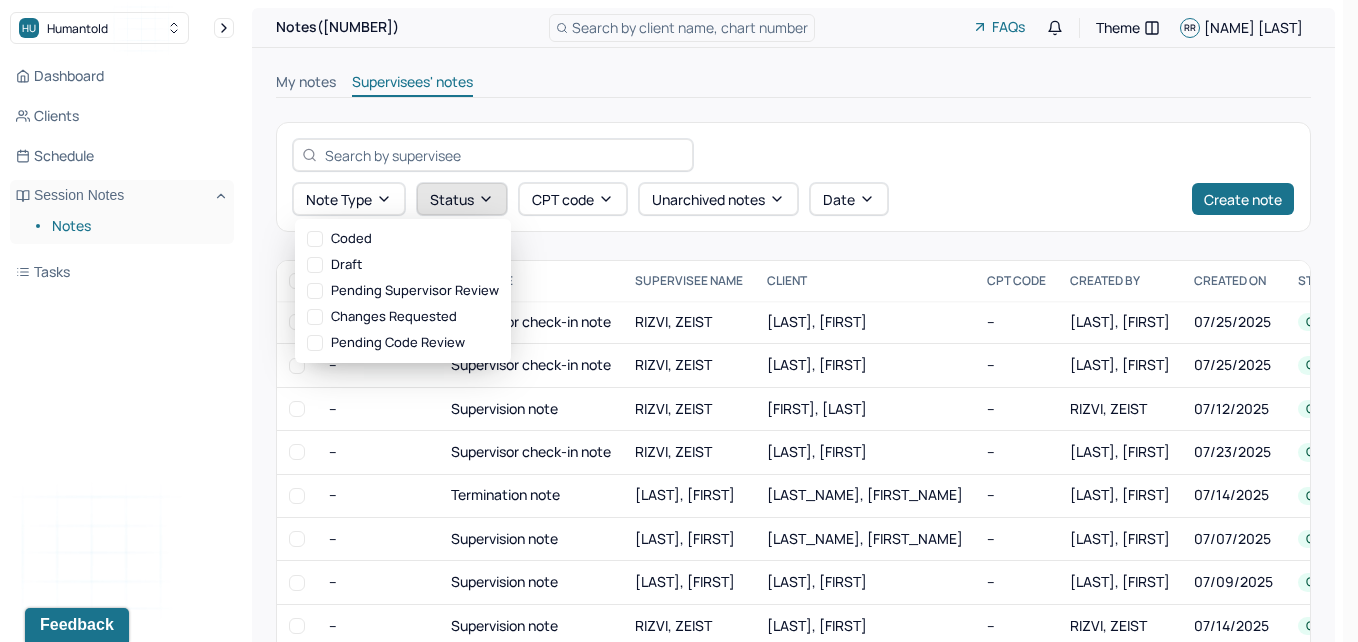 click on "Status" at bounding box center [462, 199] 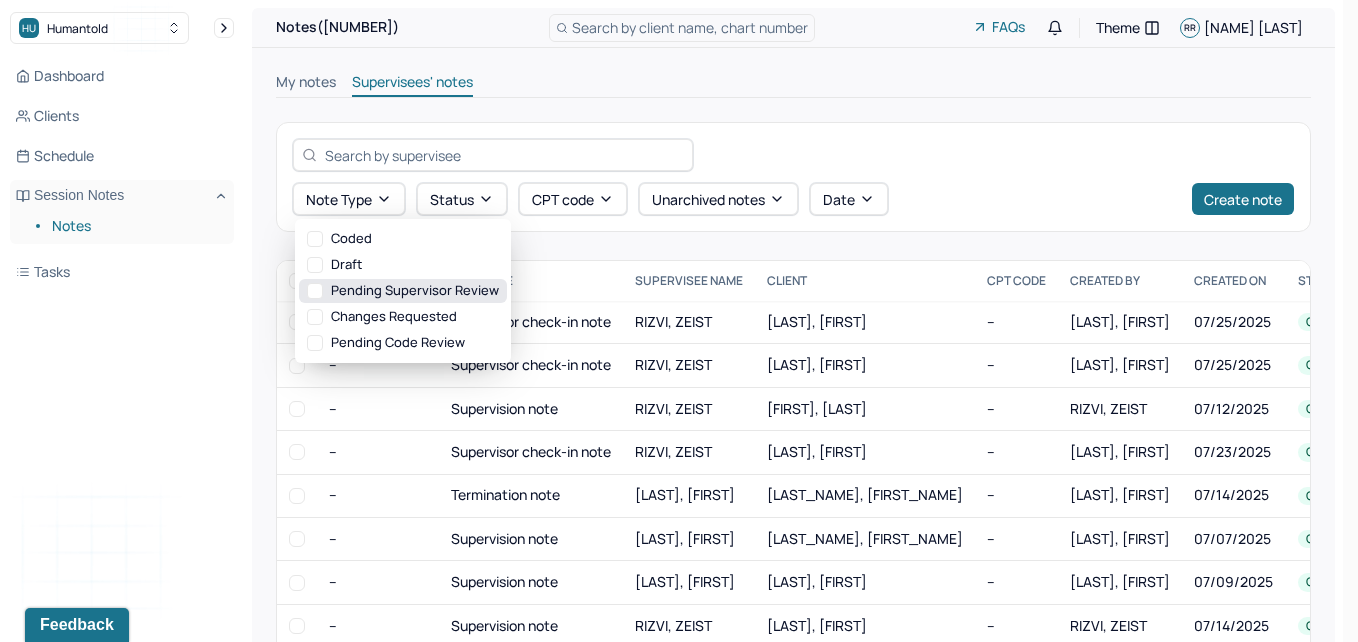 click on "Pending supervisor review" at bounding box center (403, 291) 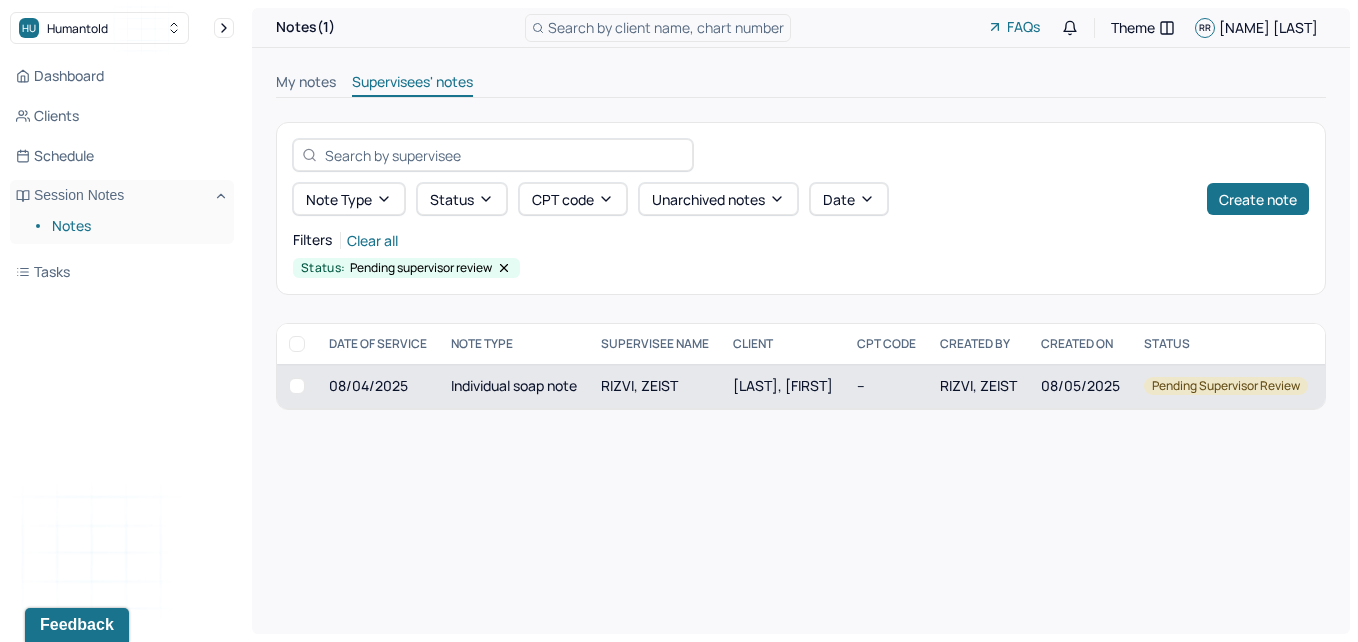 click at bounding box center [297, 386] 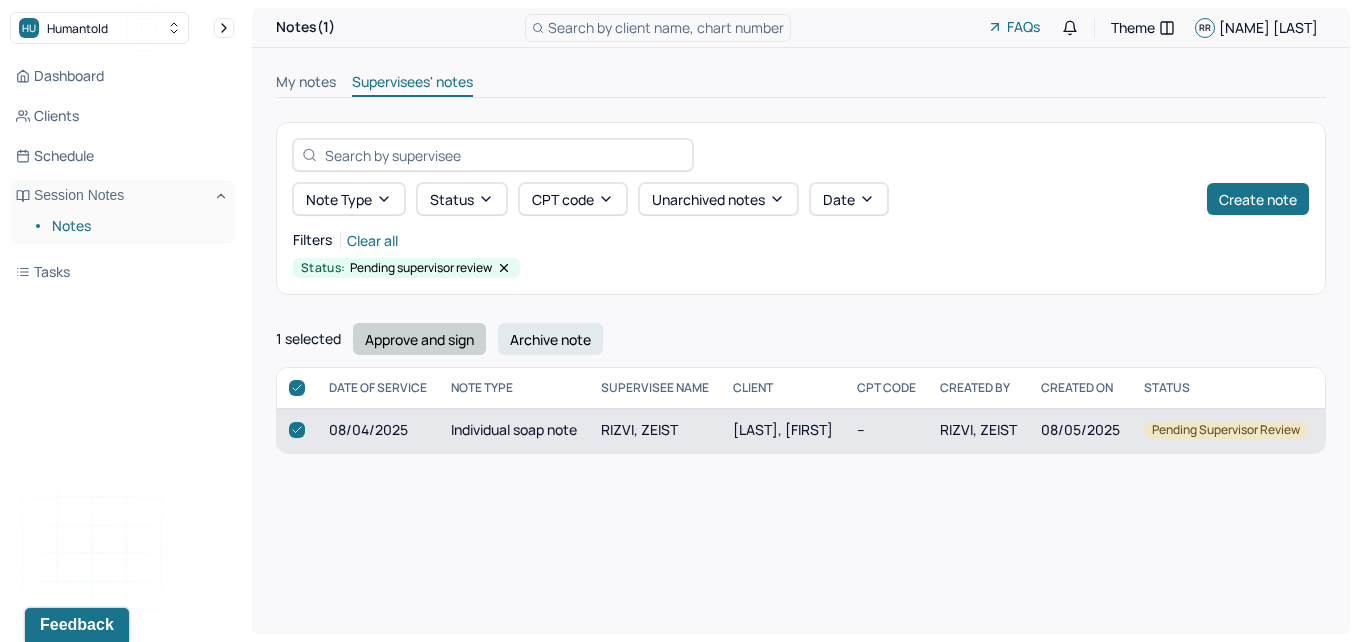 click on "Approve and sign" at bounding box center [419, 339] 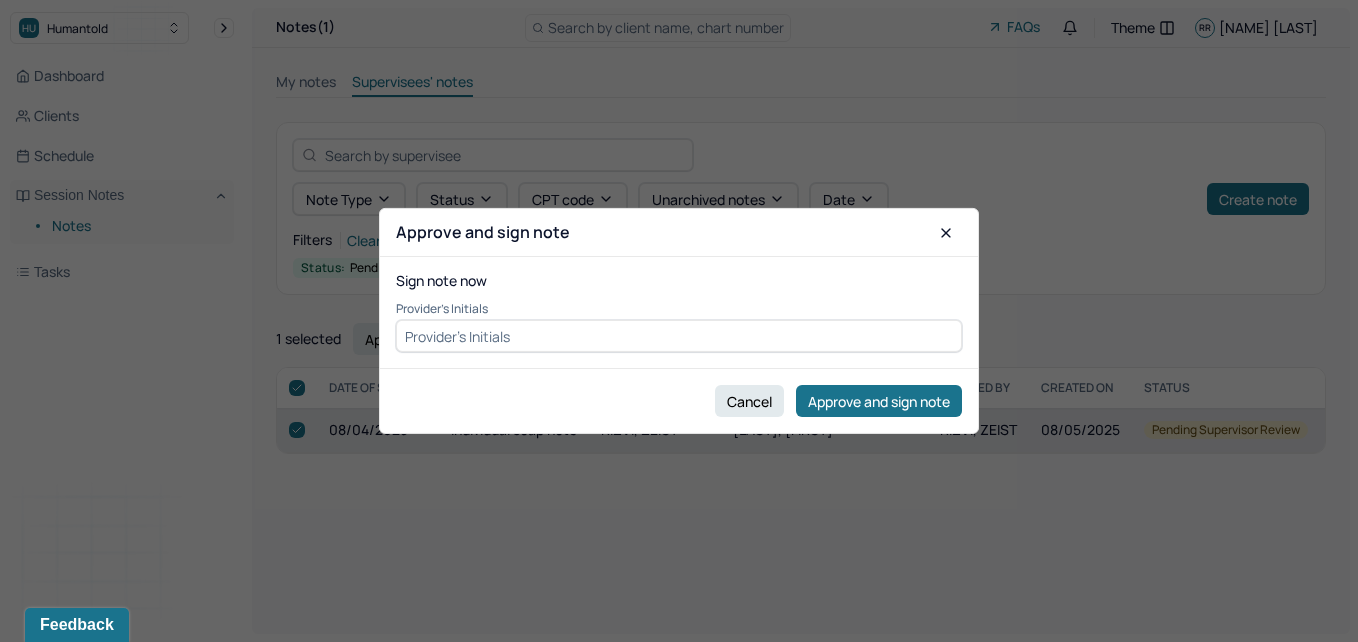 click at bounding box center [679, 336] 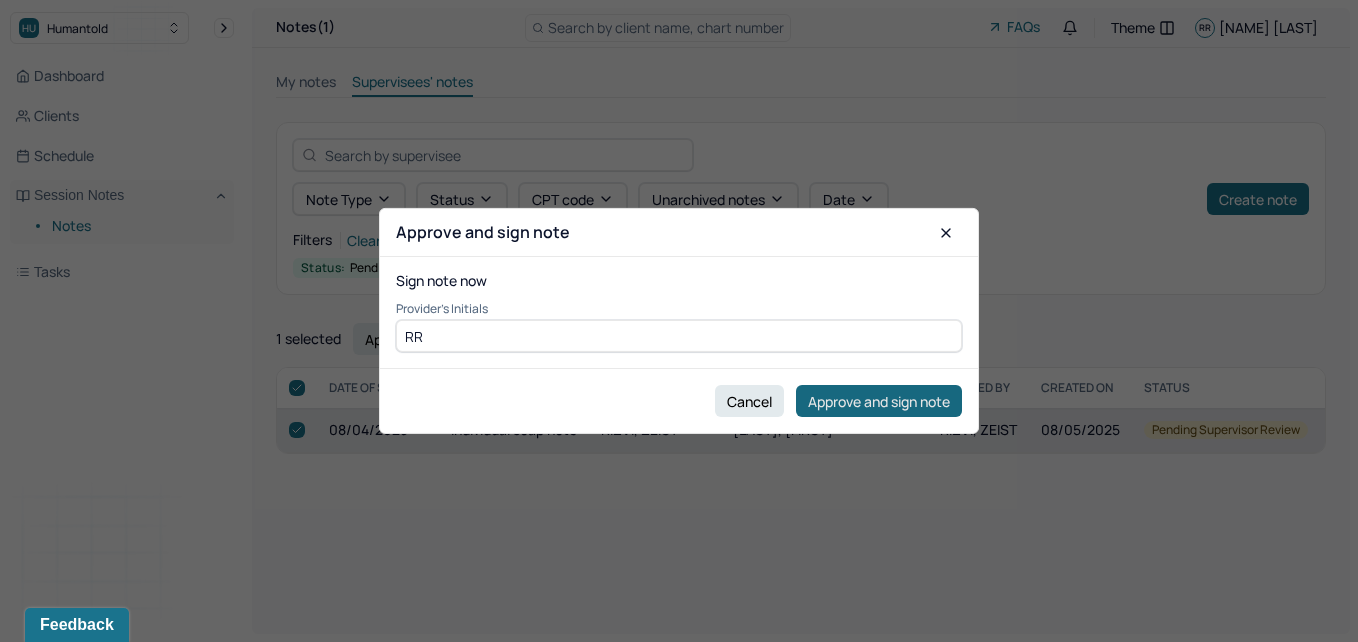 type on "RR" 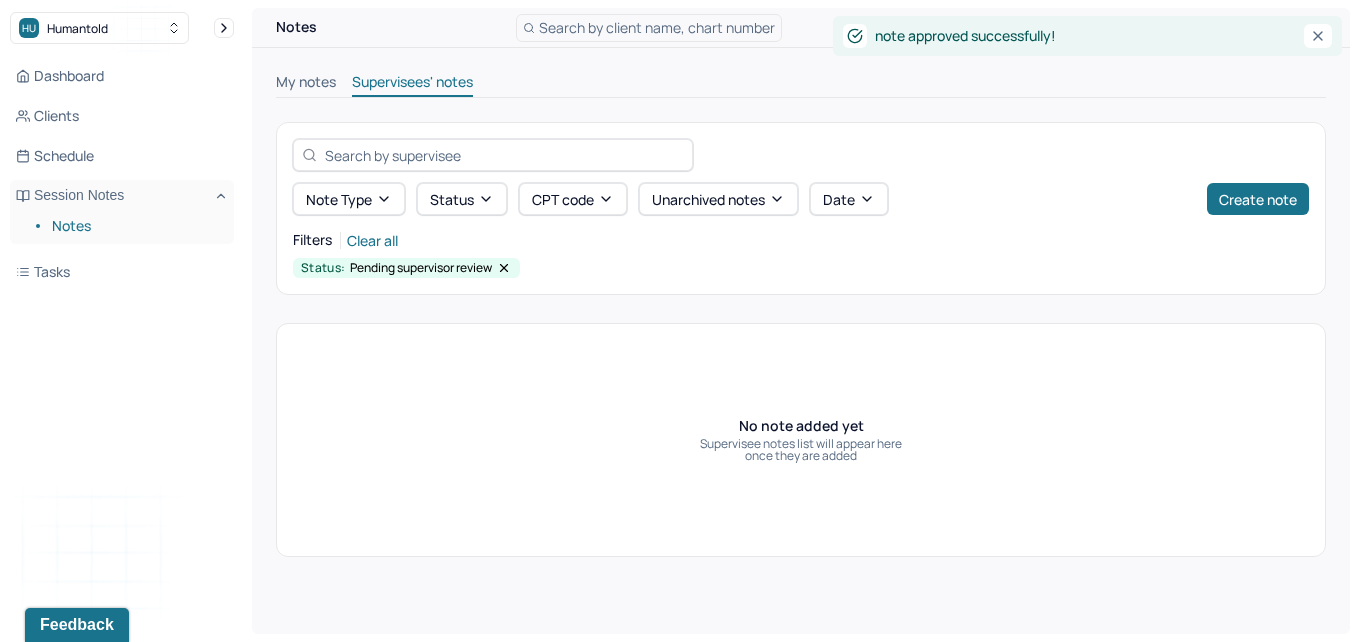 click 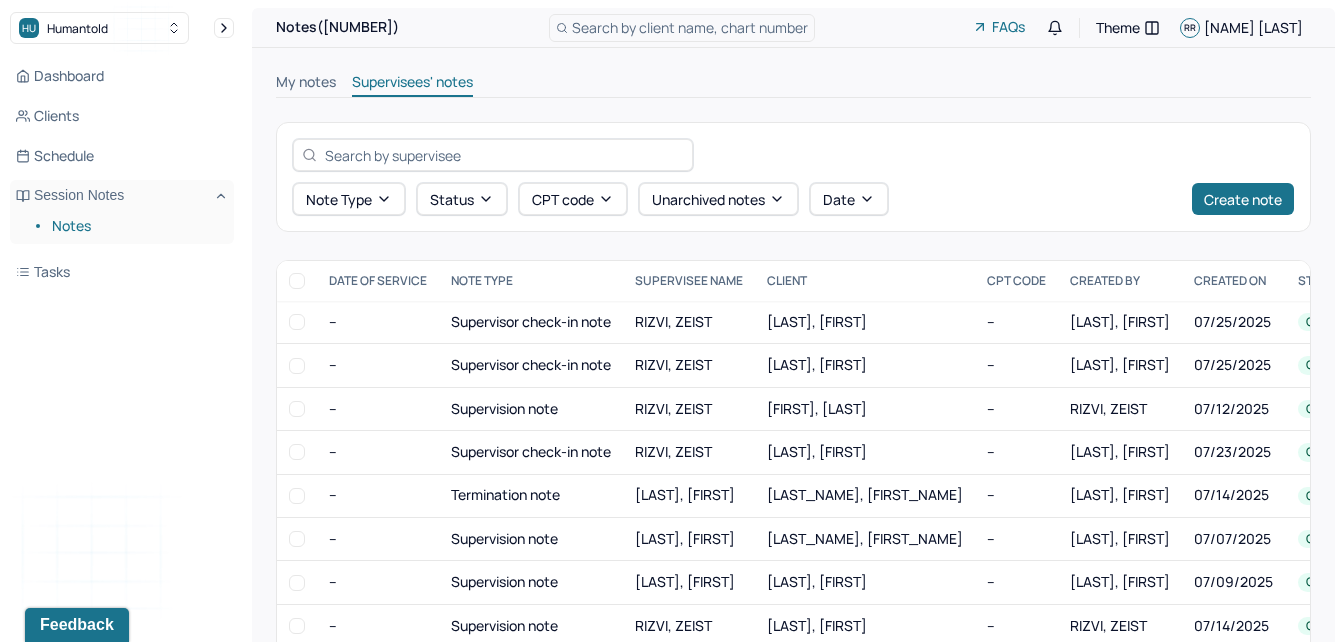 click on "My notes" at bounding box center [306, 84] 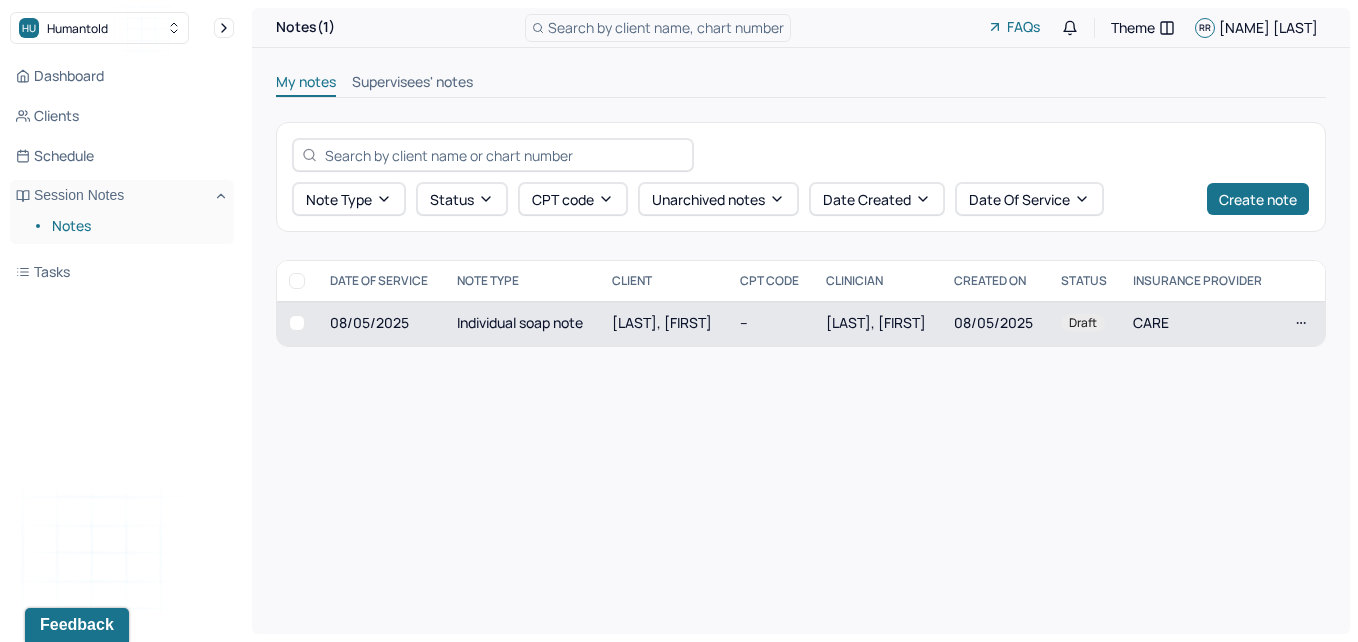 click on "[LAST], [FIRST]" at bounding box center (664, 323) 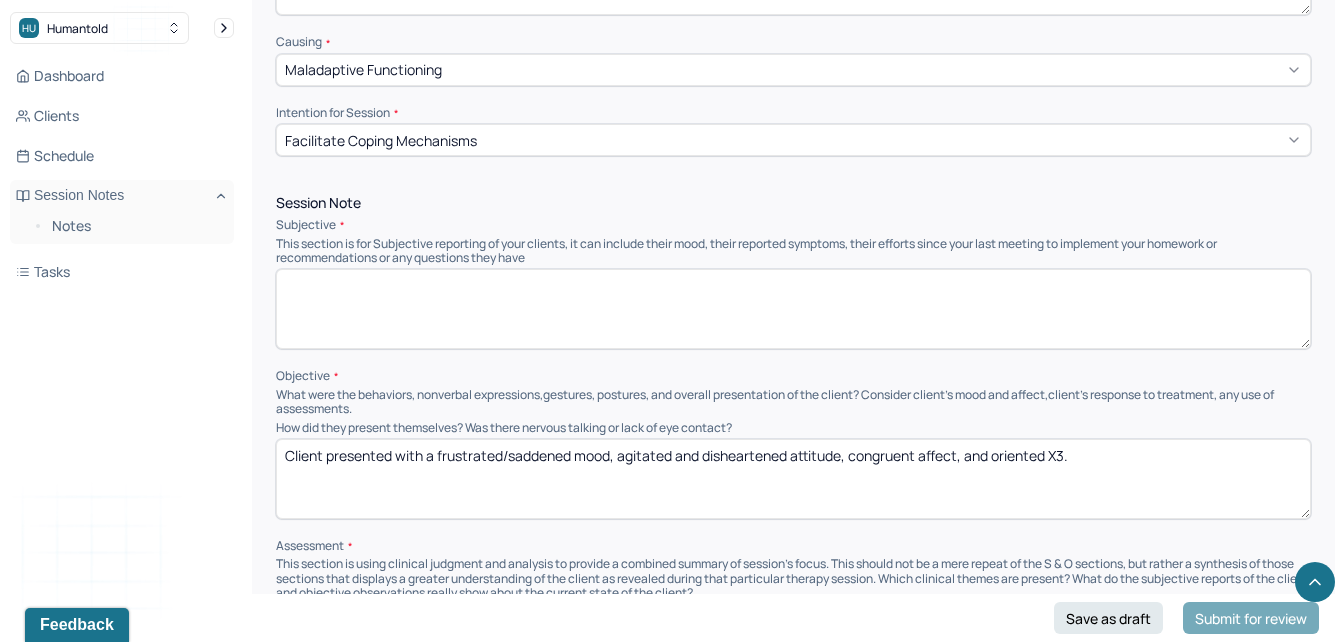 scroll, scrollTop: 1037, scrollLeft: 0, axis: vertical 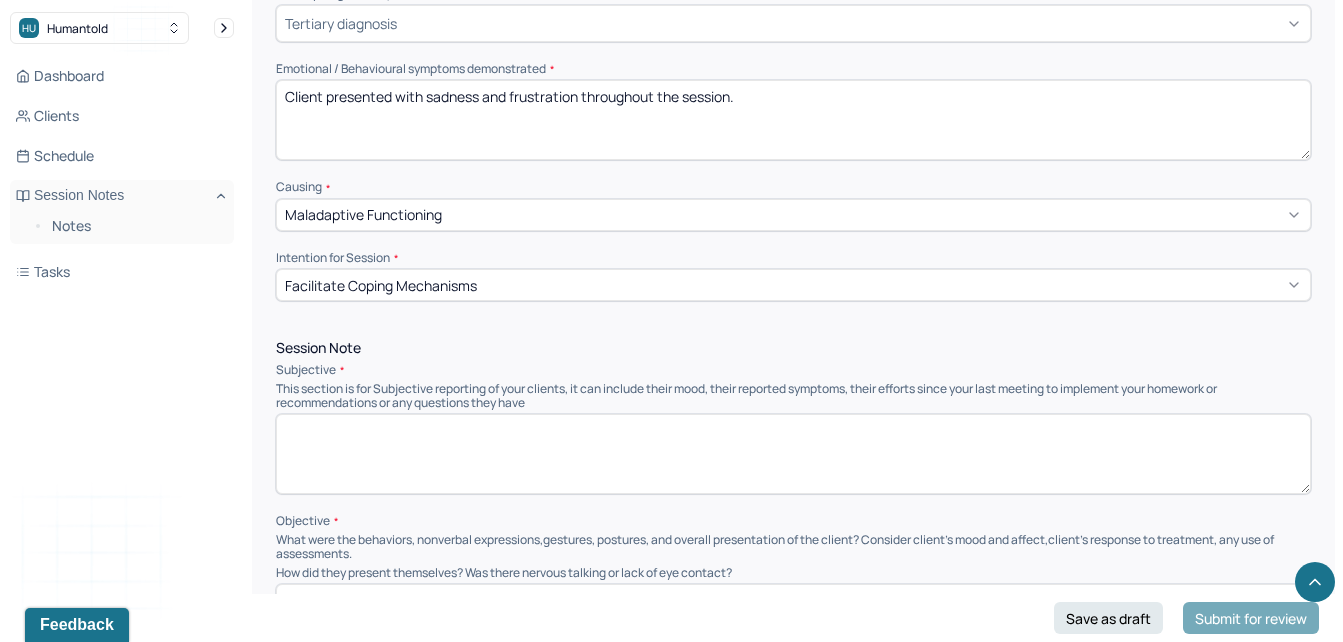 click on "Client presented with sadness and frustration throughout the session." at bounding box center (793, 120) 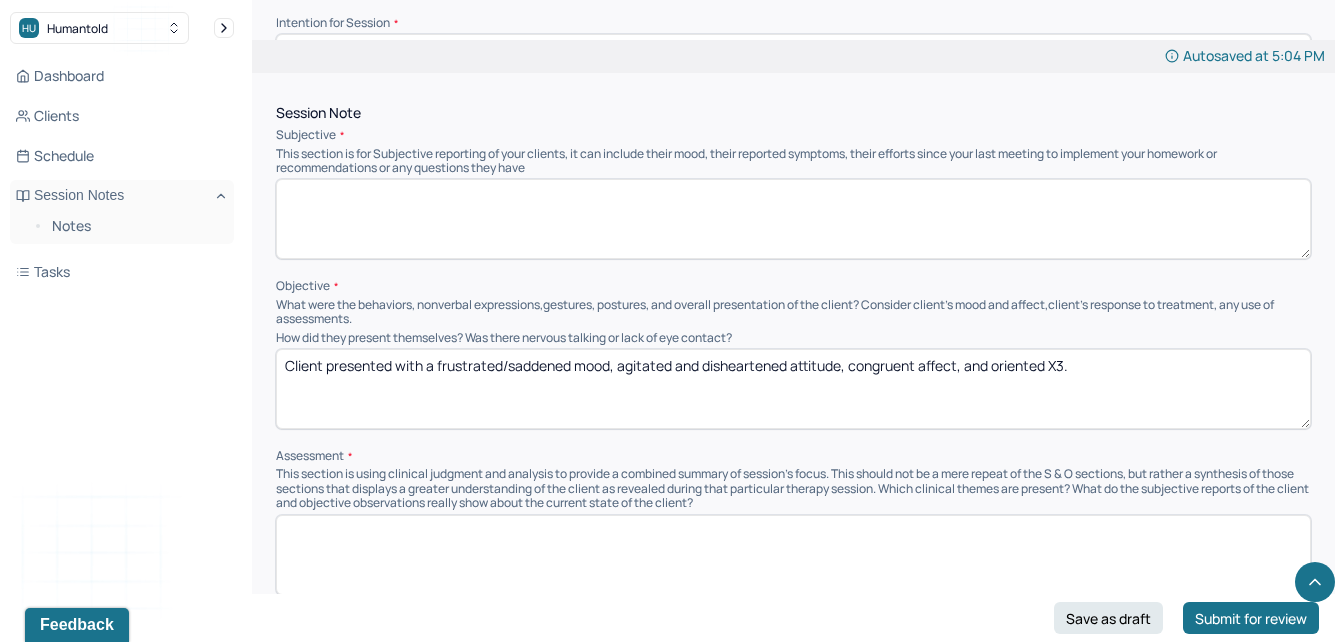 scroll, scrollTop: 1157, scrollLeft: 0, axis: vertical 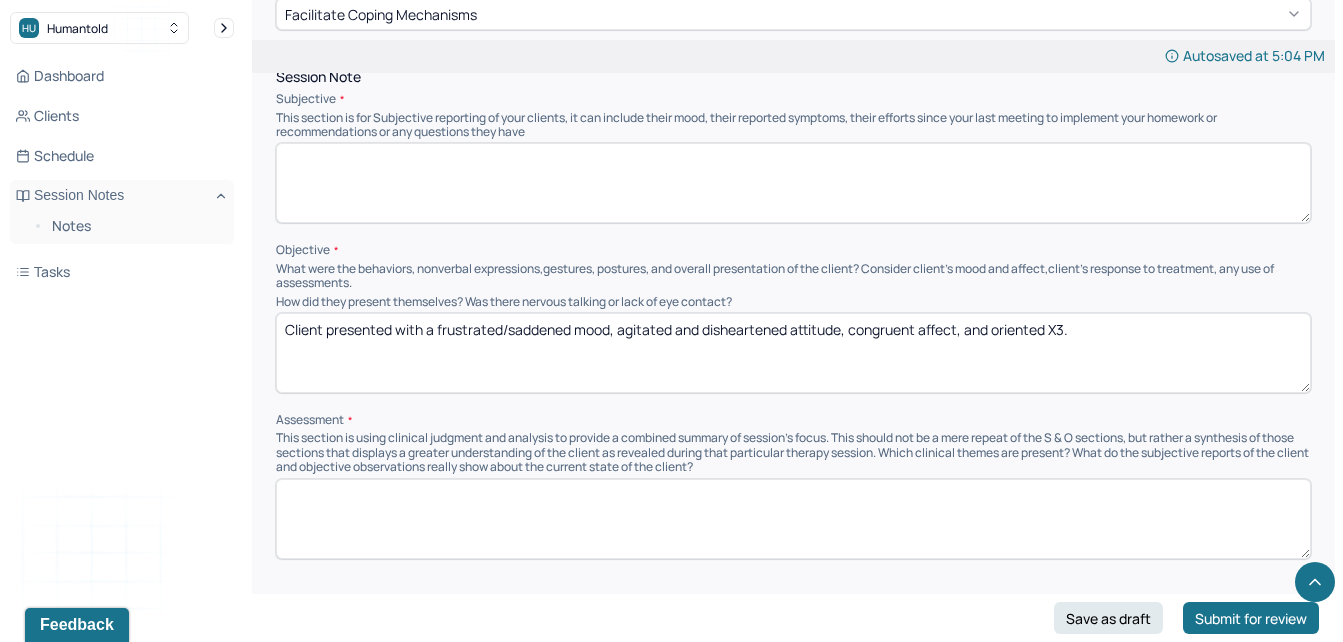type on "Client presented with stress and frustration throughout the session." 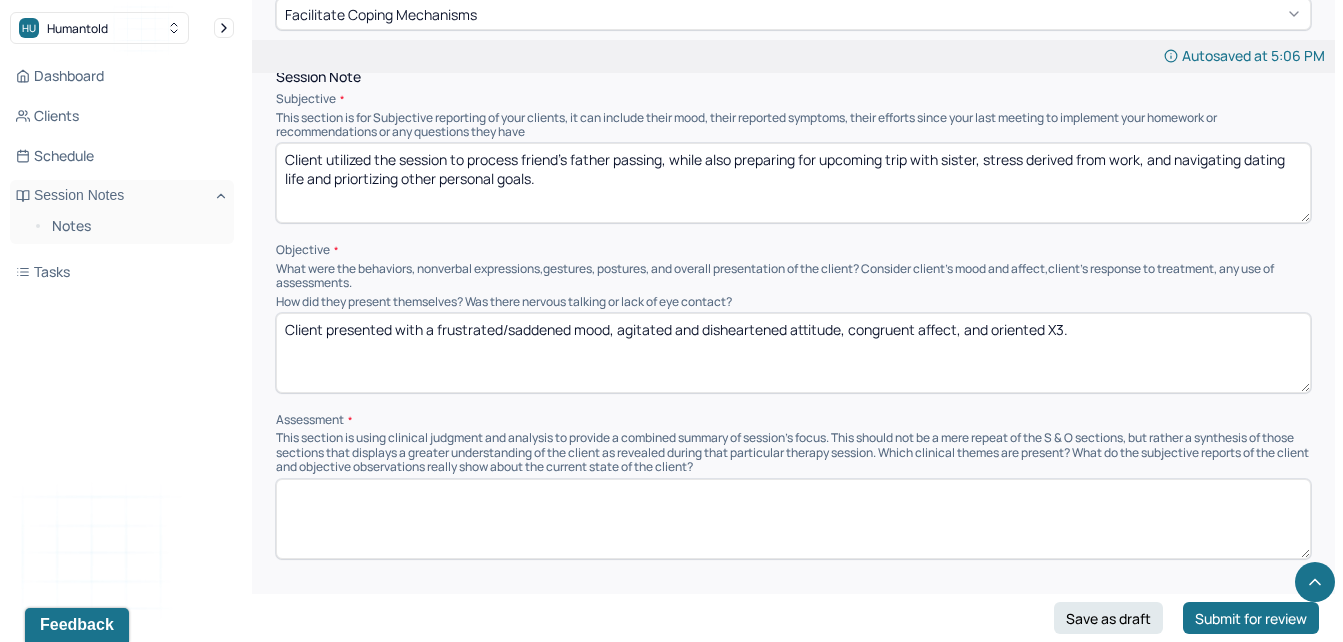 drag, startPoint x: 352, startPoint y: 169, endPoint x: 342, endPoint y: 179, distance: 14.142136 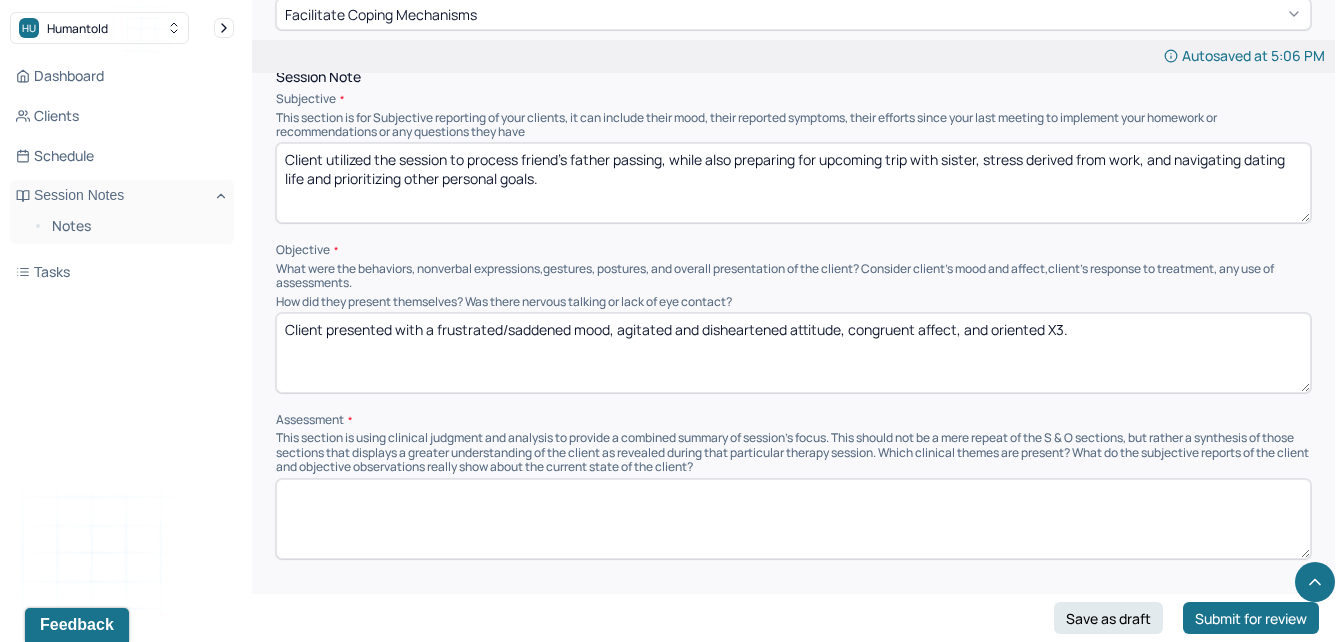click on "Client utilized the session to process friend's father passing, while also preparing for upcoming trip with sister, stress derived from work, and navigating dating life and prioritizing other personal goals." at bounding box center [793, 183] 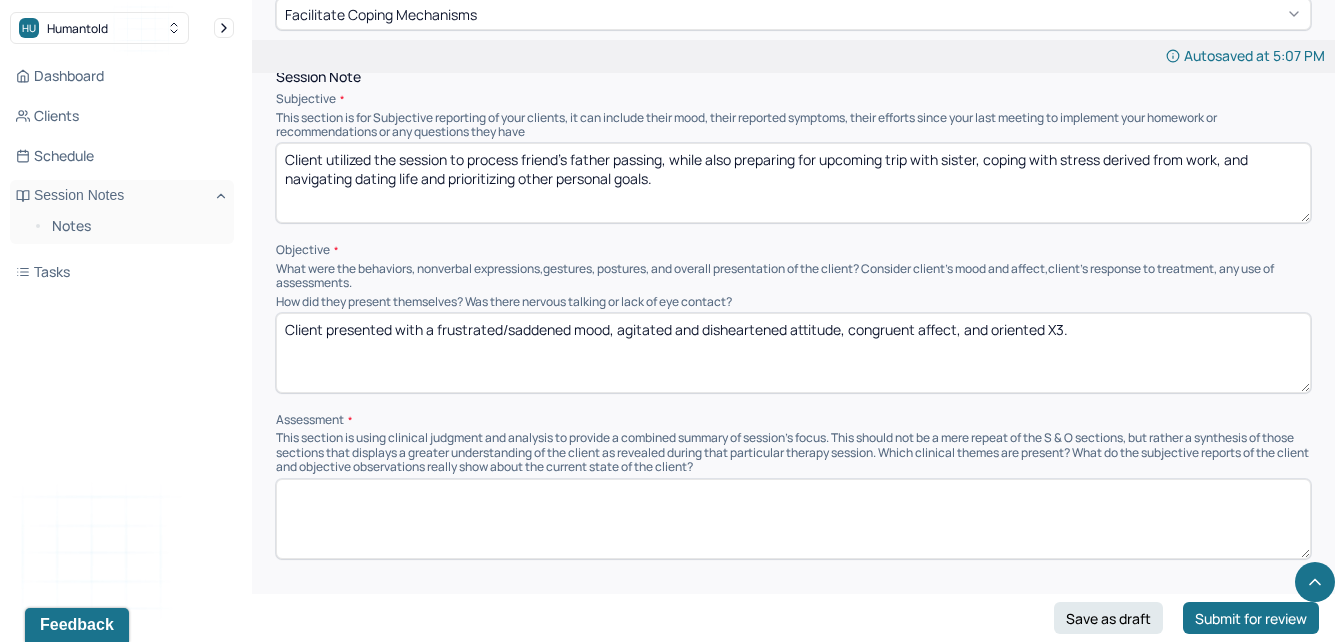 click on "Client utilized the session to process friend's father passing, while also preparing for upcoming trip with sister, coping with stress derived from work, and navigating dating life and prioritizing other personal goals." at bounding box center [793, 183] 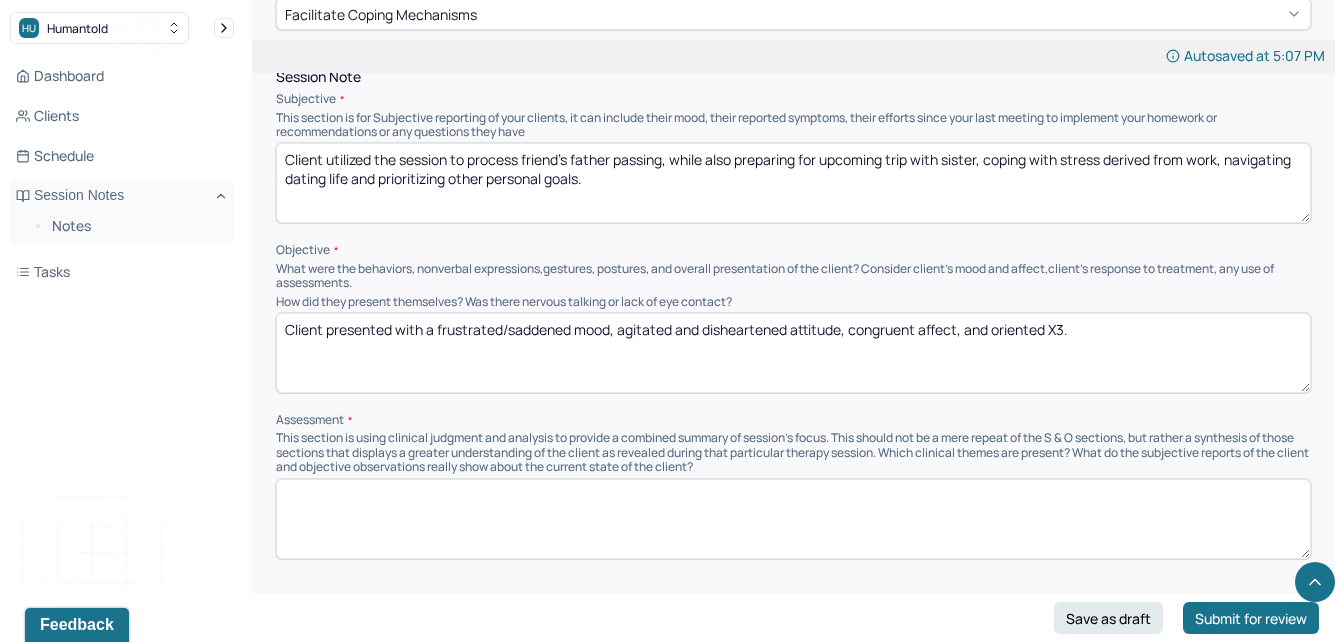 click on "Client utilized the session to process friend's father passing, while also preparing for upcoming trip with sister, coping with stress derived from work, navigating dating life and prioritizing other personal goals." at bounding box center (793, 183) 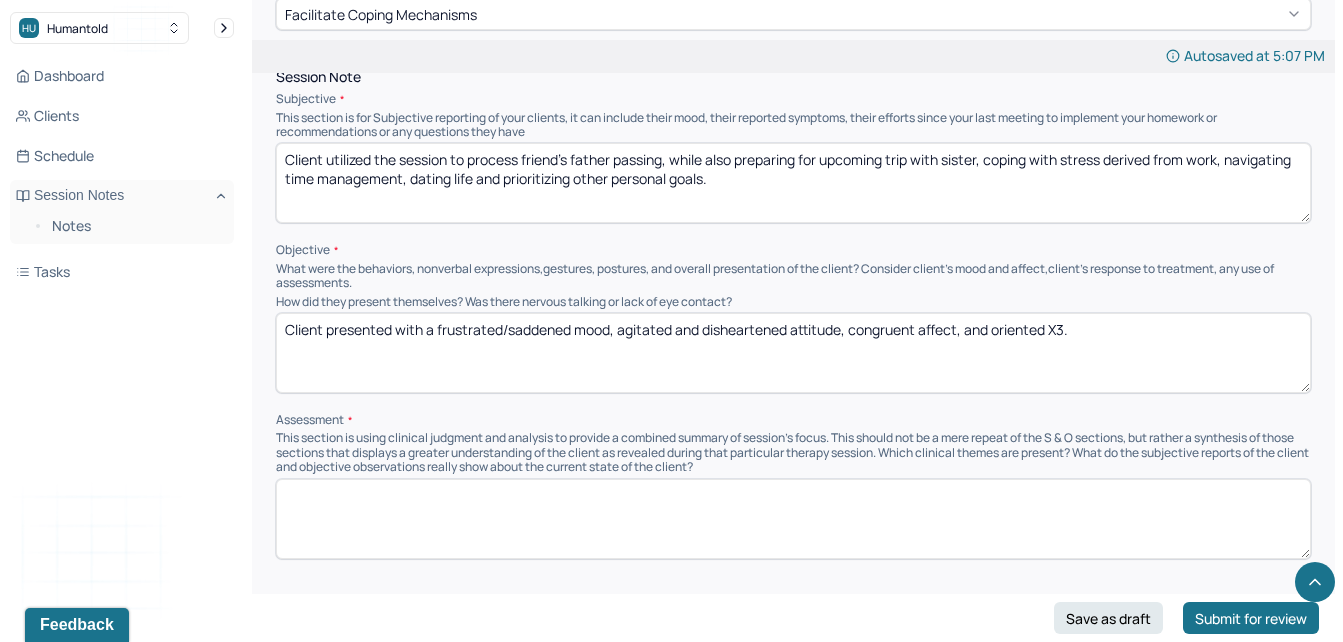 click on "Client utilized the session to process friend's father passing, while also preparing for upcoming trip with sister, coping with stress derived from work, navigating time management, dating life and prioritizing other personal goals." at bounding box center [793, 183] 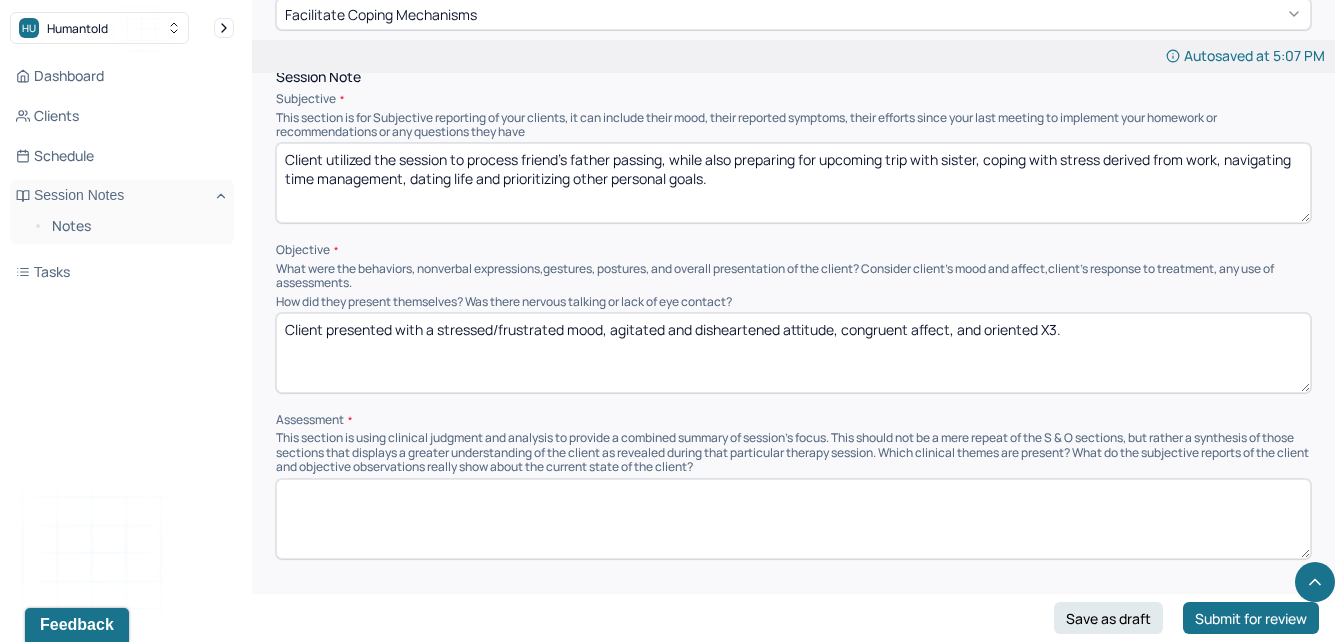 click on "Client presented with a stressed/frustrated mood, agitated and disheartened attitude, congruent affect, and oriented X3." at bounding box center (793, 353) 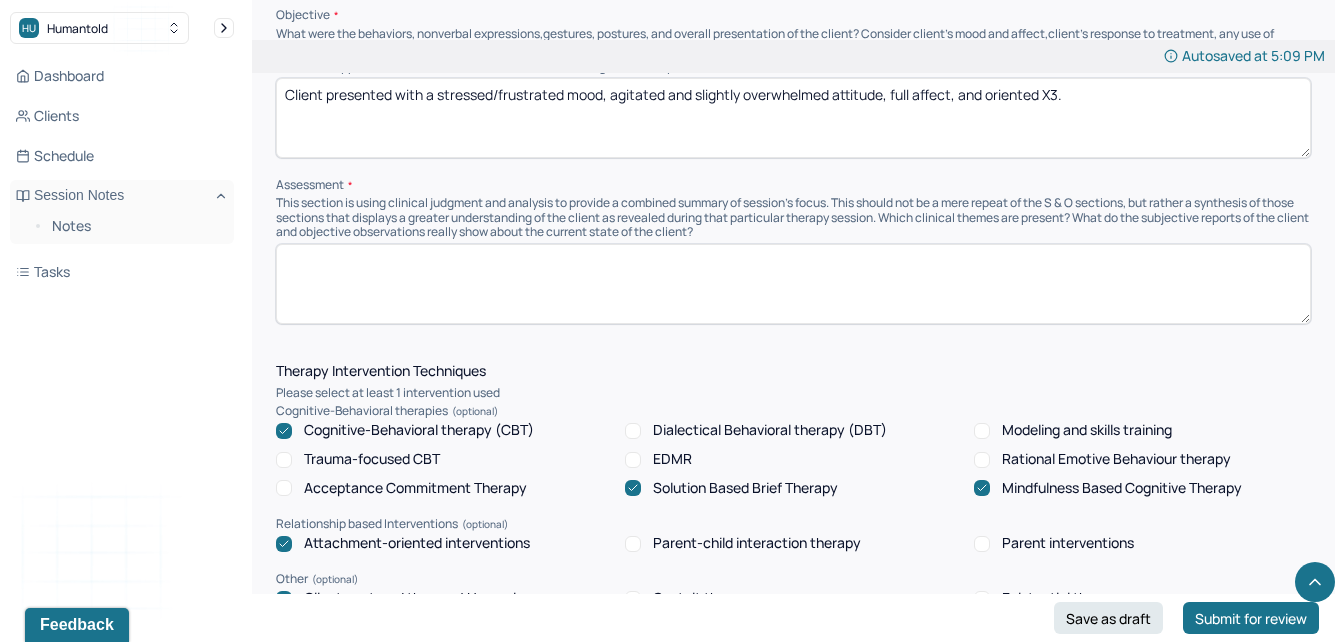 scroll, scrollTop: 1398, scrollLeft: 0, axis: vertical 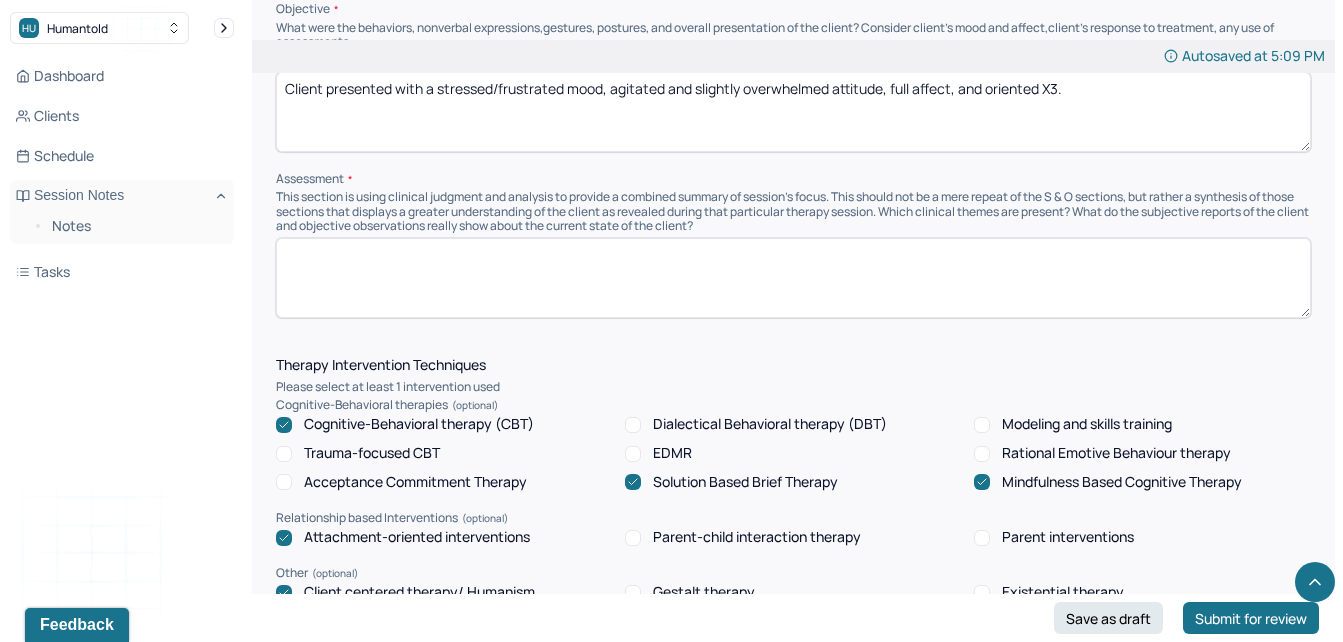 type on "Client presented with a stressed/frustrated mood, agitated and slightly overwhelmed attitude, full affect, and oriented X3." 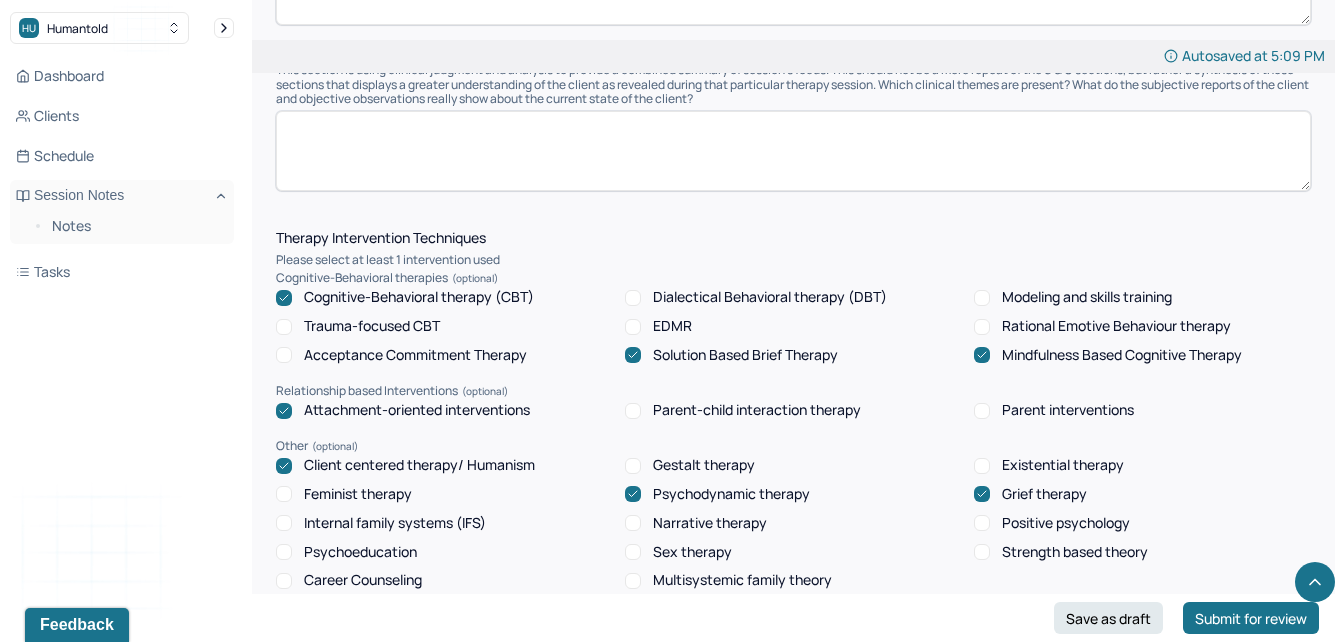 scroll, scrollTop: 1507, scrollLeft: 0, axis: vertical 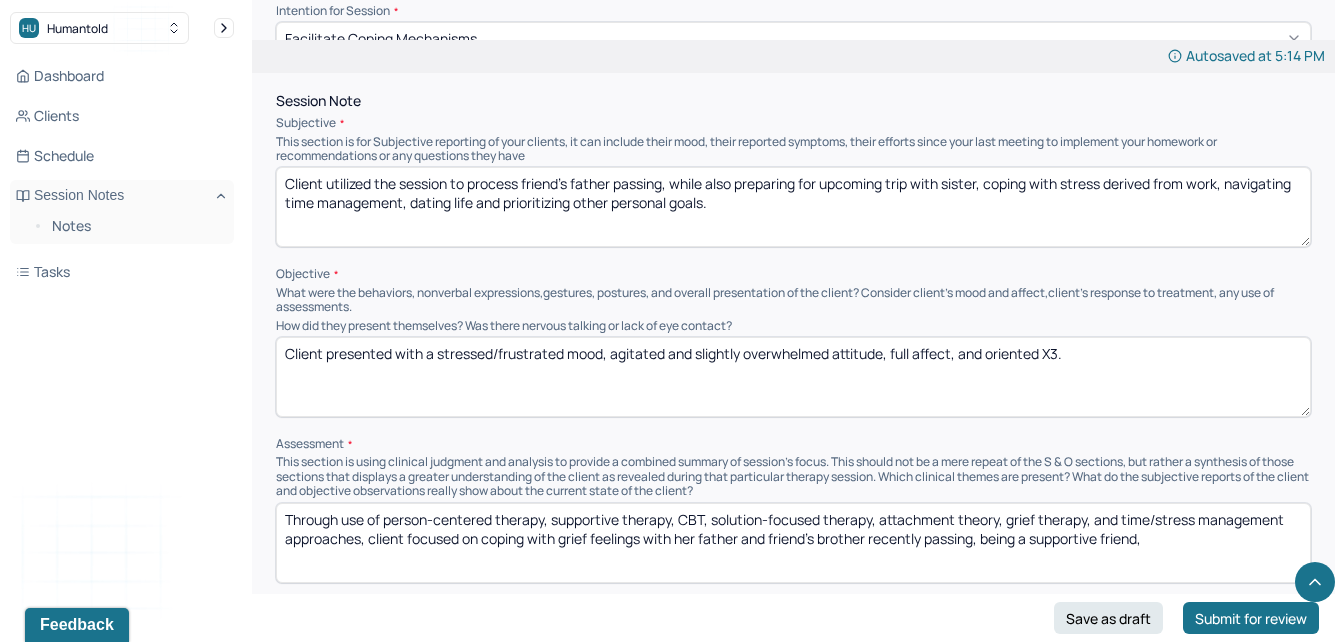 type on "Through use of person-centered therapy, supportive therapy, CBT, solution-focused therapy, attachment theory, grief therapy, and time/stress management approaches, client focused on coping with grief feelings with her father and friend's brother recently passing, being a supportive friend," 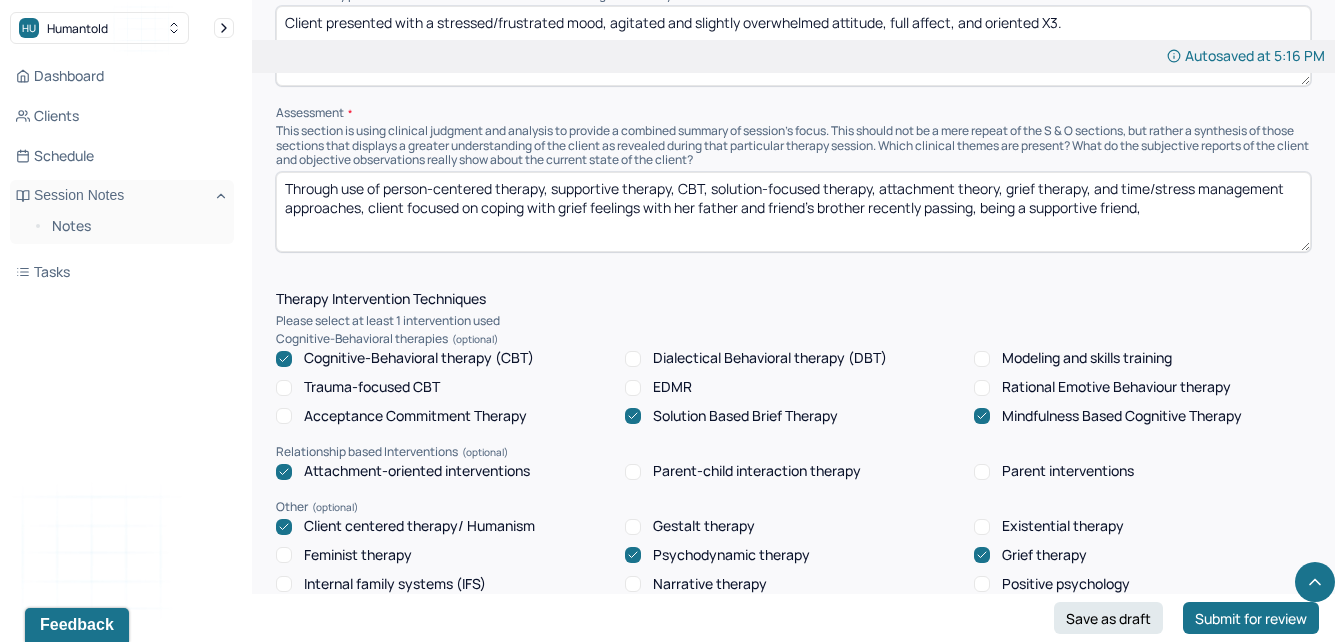 scroll, scrollTop: 1483, scrollLeft: 0, axis: vertical 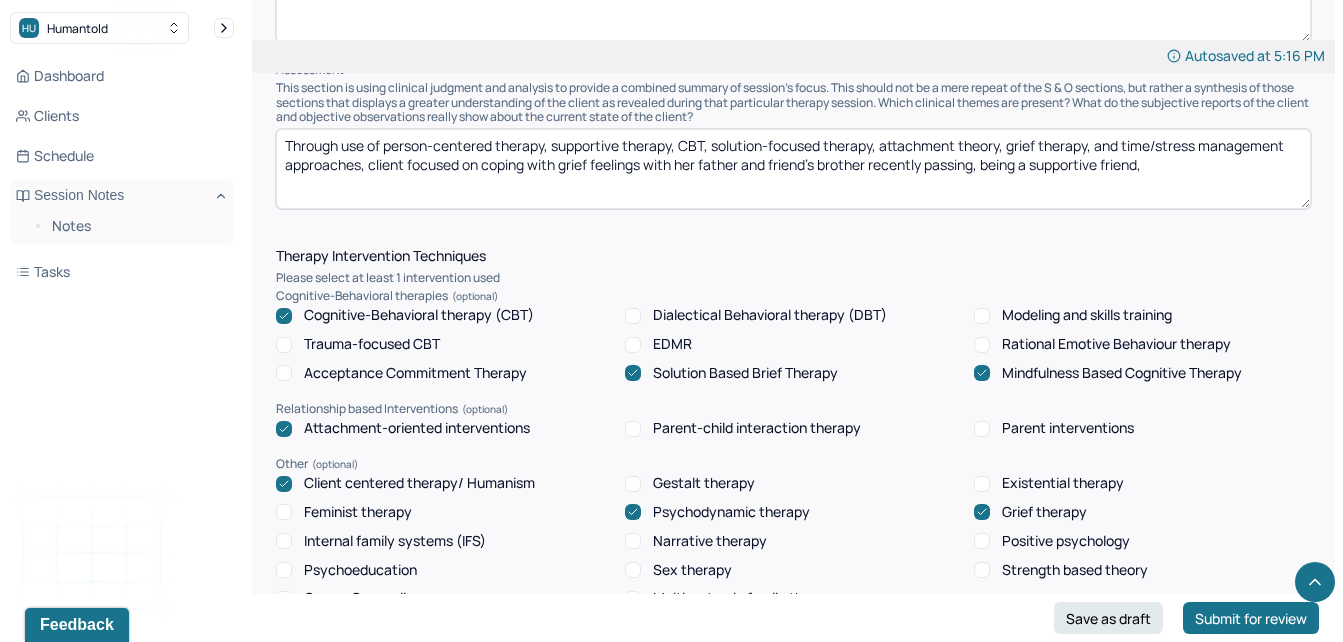 type on "Client utilized the session to process friend's brother passing, while also preparing for upcoming trip with sister, coping with stress derived from work, navigating time management, dating life and prioritizing other personal goals." 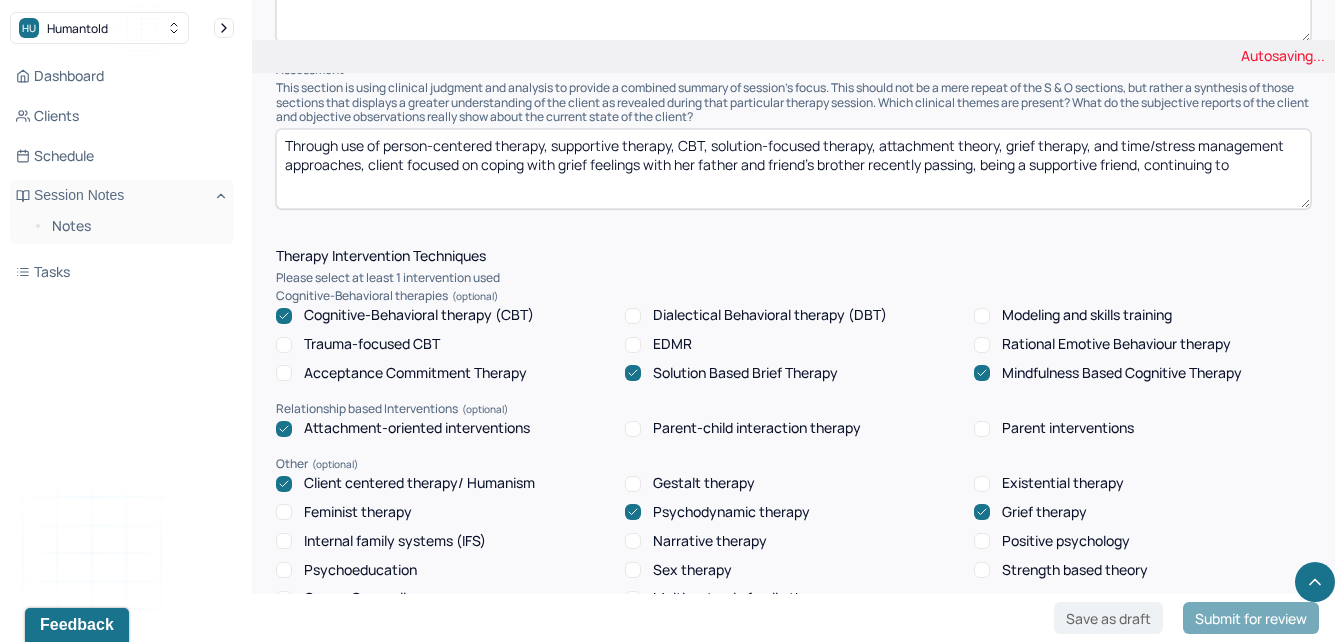 click on "Through use of person-centered therapy, supportive therapy, CBT, solution-focused therapy, attachment theory, grief therapy, and time/stress management approaches, client focused on coping with grief feelings with her father and friend's brother recently passing, being a supportive friend, conitnuing to" at bounding box center [793, 169] 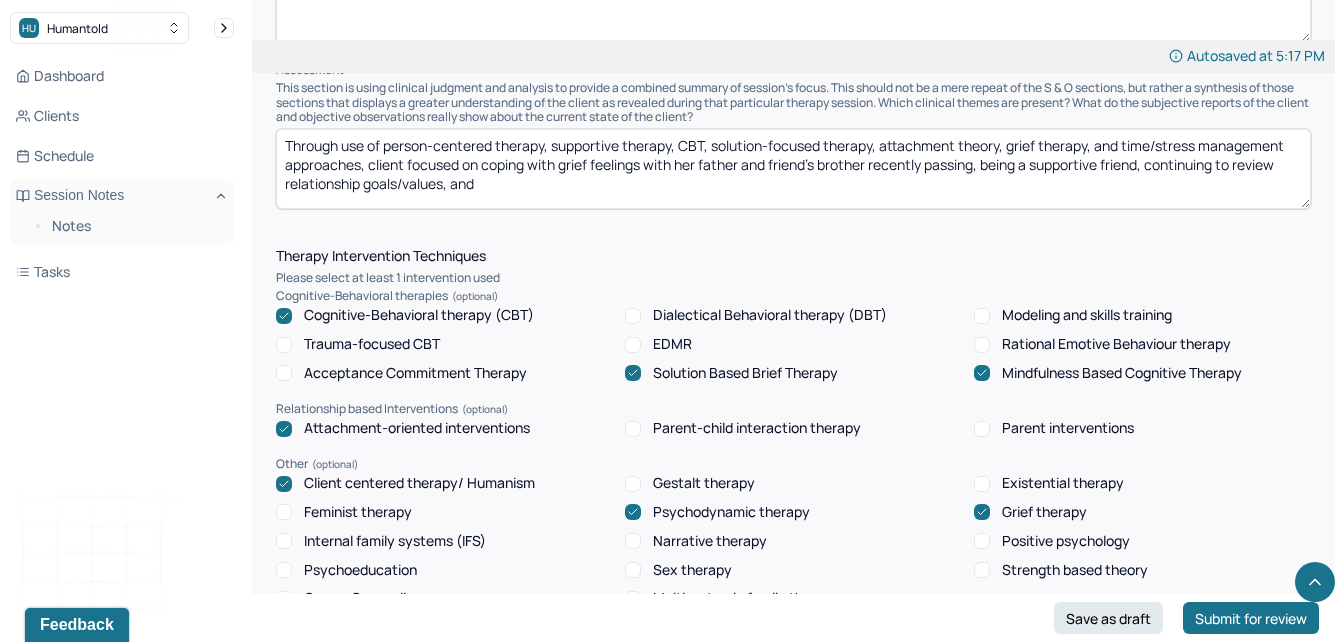 click on "Through use of person-centered therapy, supportive therapy, CBT, solution-focused therapy, attachment theory, grief therapy, and time/stress management approaches, client focused on coping with grief feelings with her father and friend's brother recently passing, being a supportive friend, continuing to review relationship goals/values, and" at bounding box center [793, 169] 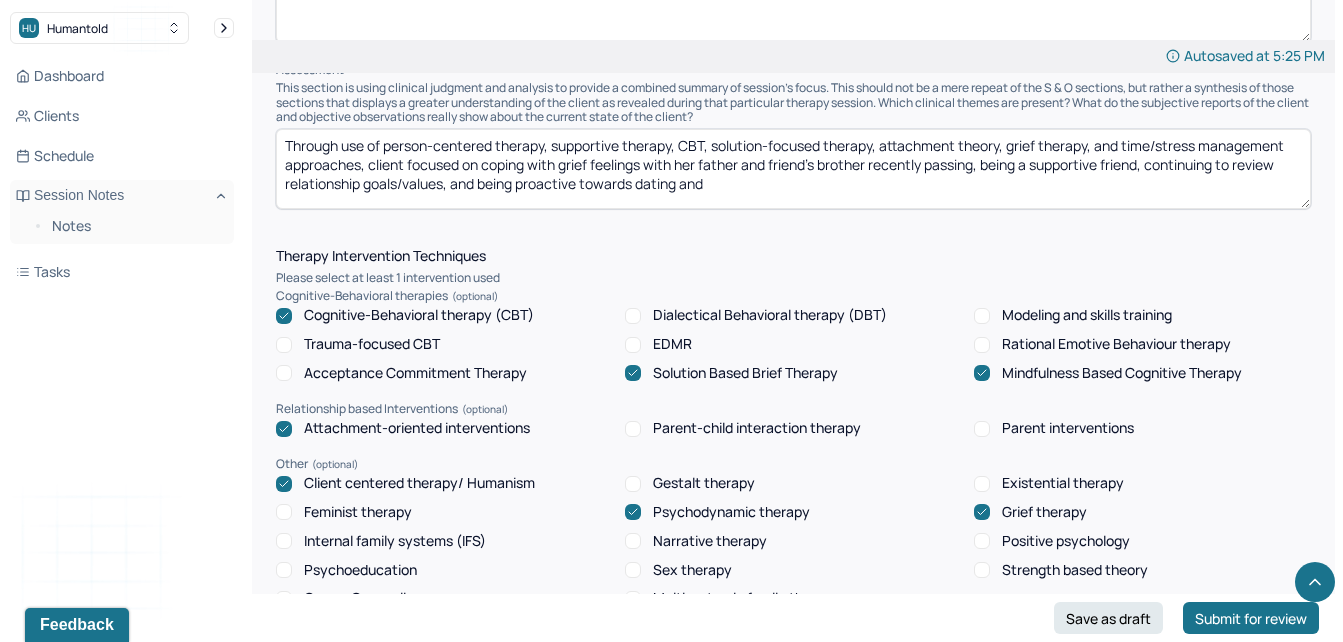 click on "Through use of person-centered therapy, supportive therapy, CBT, solution-focused therapy, attachment theory, grief therapy, and time/stress management approaches, client focused on coping with grief feelings with her father and friend's brother recently passing, being a supportive friend, continuing to review relationship goals/values, and being proactive towards dating and" at bounding box center [793, 169] 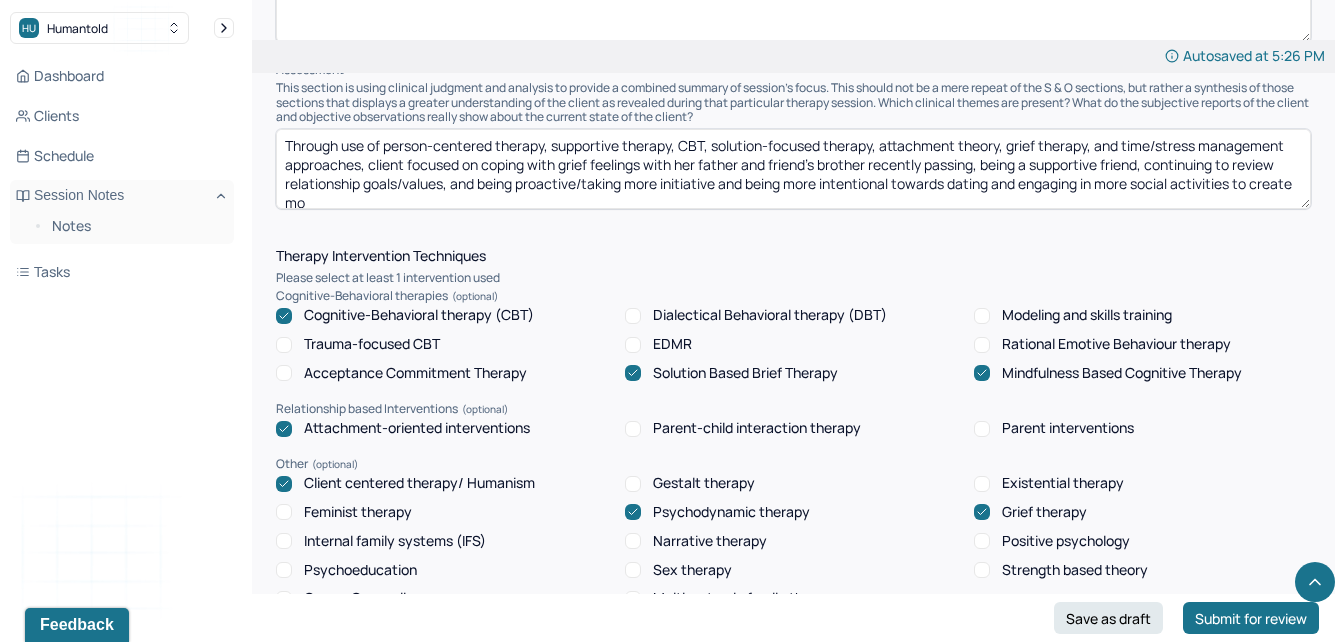 scroll, scrollTop: 4, scrollLeft: 0, axis: vertical 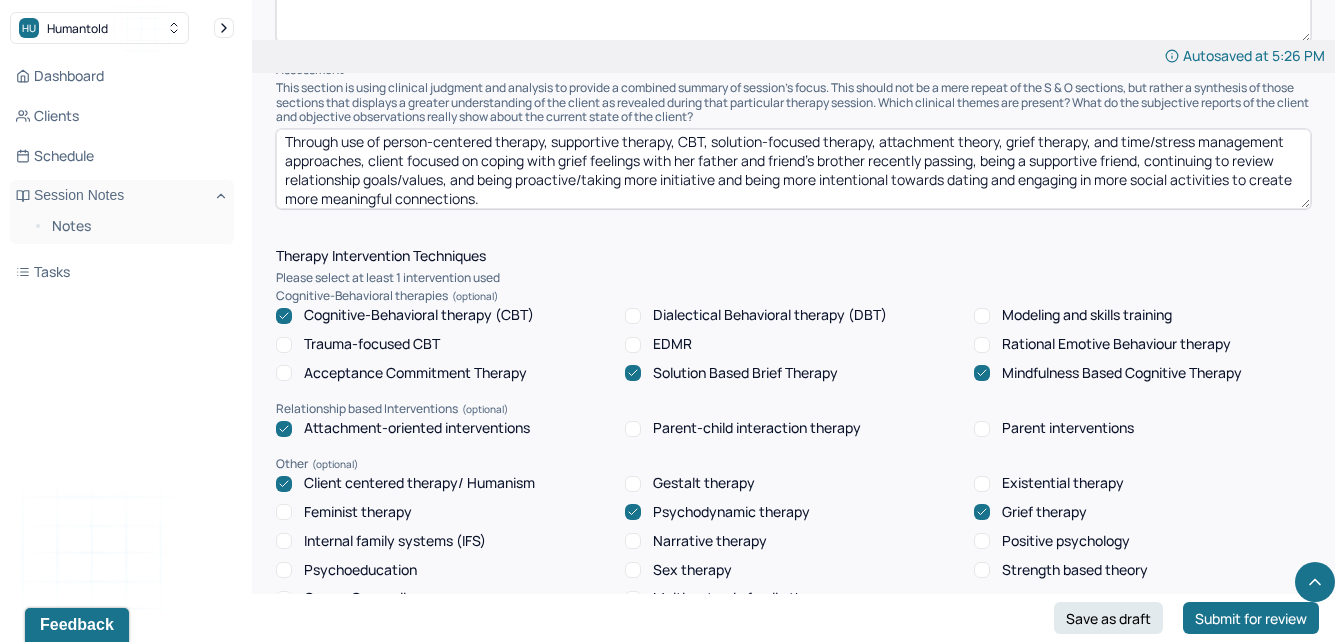 click on "Through use of person-centered therapy, supportive therapy, CBT, solution-focused therapy, attachment theory, grief therapy, and time/stress management approaches, client focused on coping with grief feelings with her father and friend's brother recently passing, being a supportive friend, continuing to review relationship goals/values, and being proactive/taking more initiative and being more intentional towards dating and engaging in more social activities to create more meaningful connections." at bounding box center [793, 169] 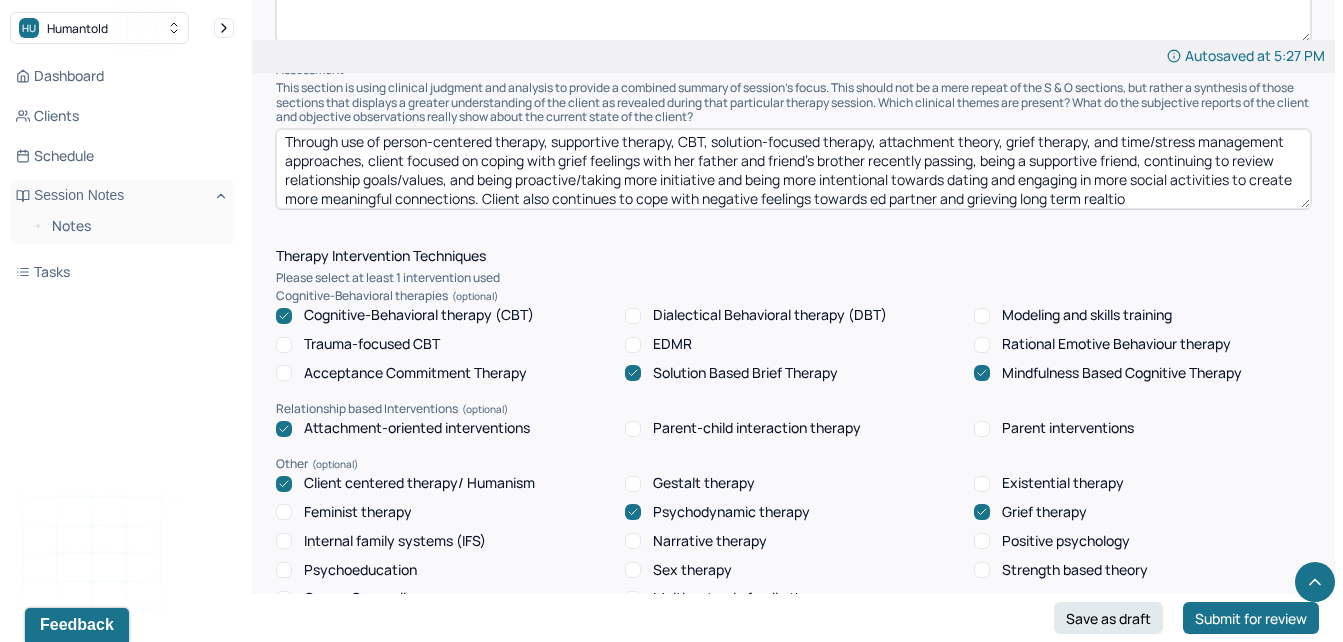 scroll, scrollTop: 23, scrollLeft: 0, axis: vertical 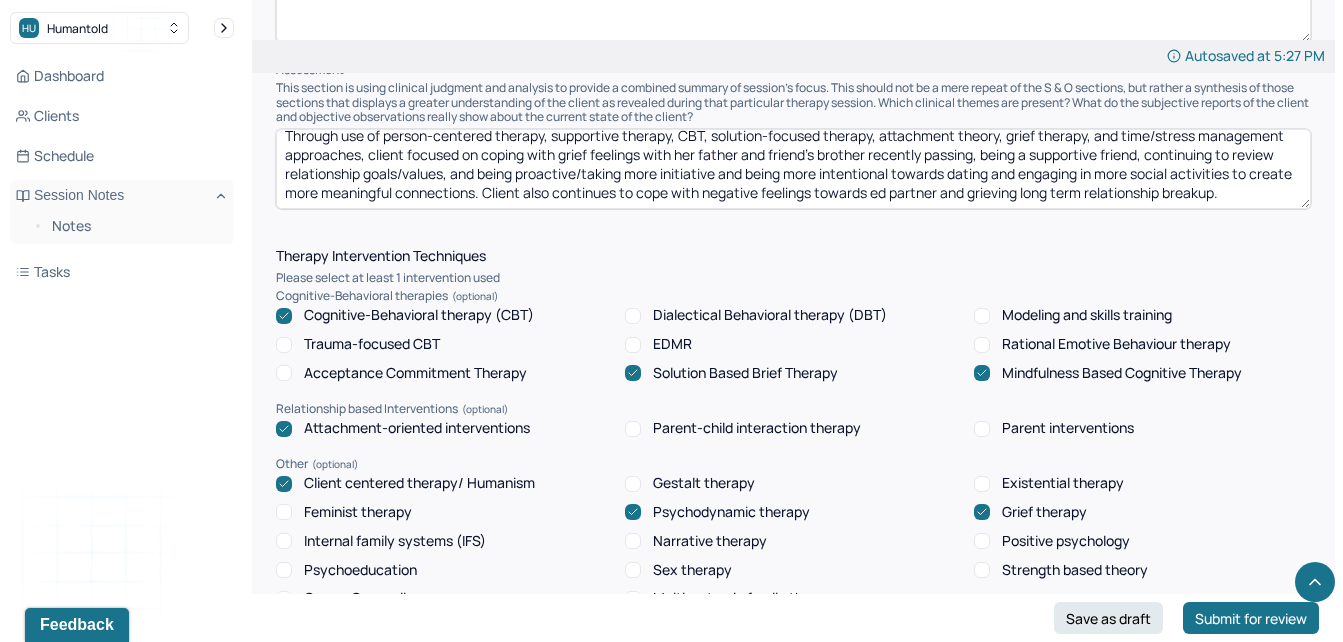 type on "Through use of person-centered therapy, supportive therapy, CBT, solution-focused therapy, attachment theory, grief therapy, and time/stress management approaches, client focused on coping with grief feelings with her father and friend's brother recently passing, being a supportive friend, continuing to review relationship goals/values, and being proactive/taking more initiative and being more intentional towards dating and engaging in more social activities to create more meaningful connections. Client also continues to cope with negative feelings towards ed partner and grieving long term relationship breakup." 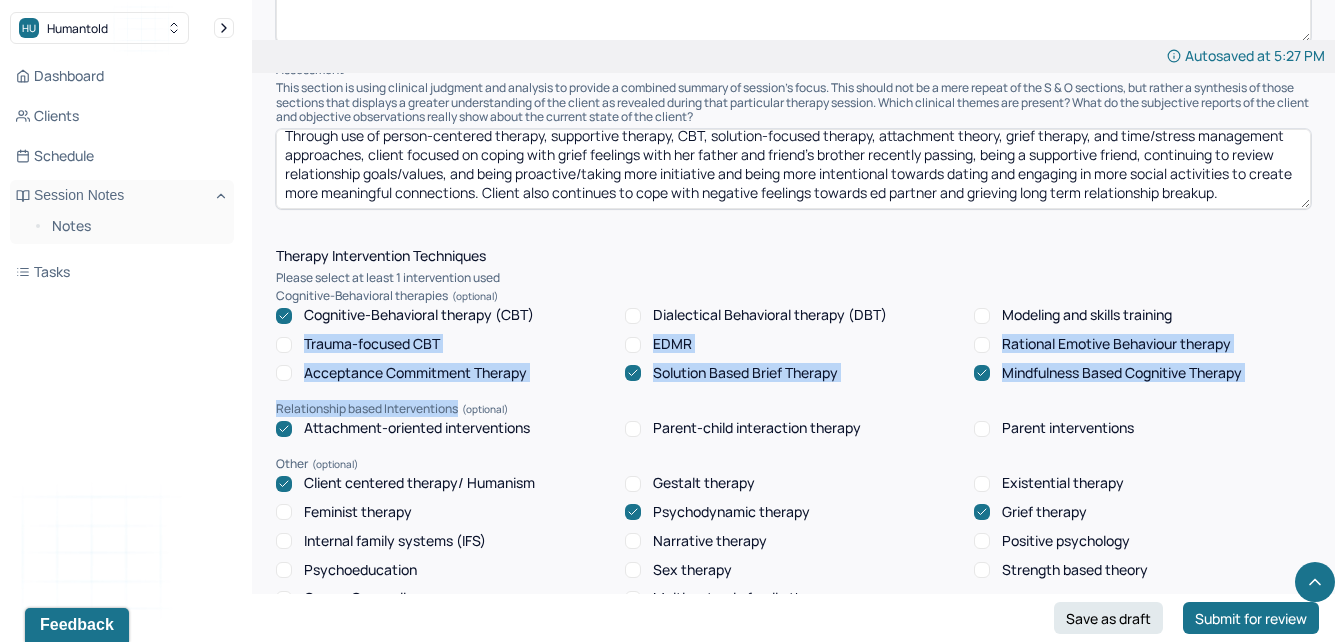 drag, startPoint x: 1341, startPoint y: 316, endPoint x: 1359, endPoint y: 385, distance: 71.30919 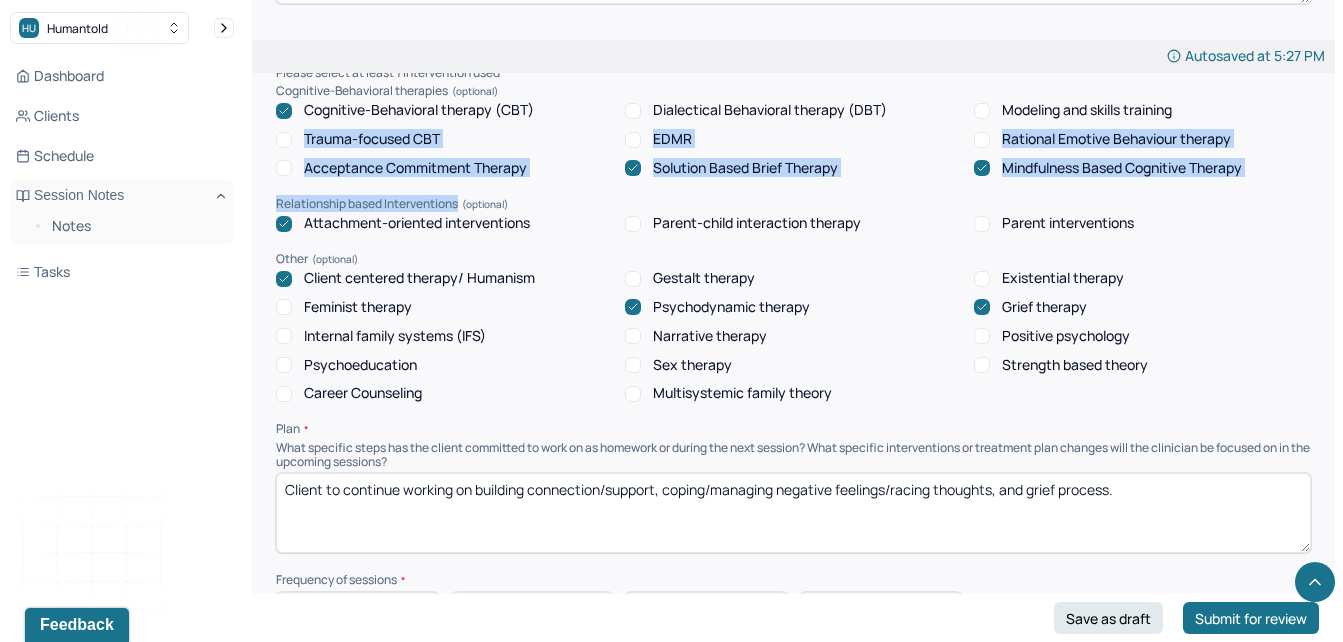 scroll, scrollTop: 1687, scrollLeft: 0, axis: vertical 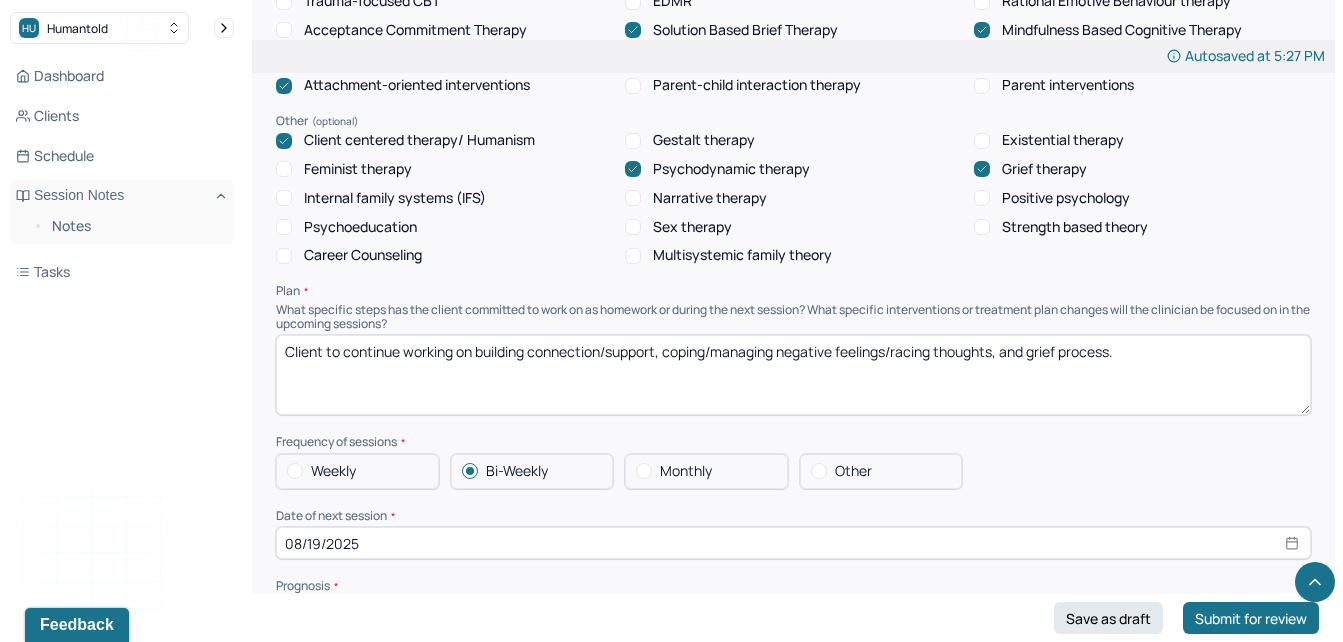 click on "Client to continue working on building connection/support, coping/managing negative feelings/racing thoughts, and grief process." at bounding box center [793, 375] 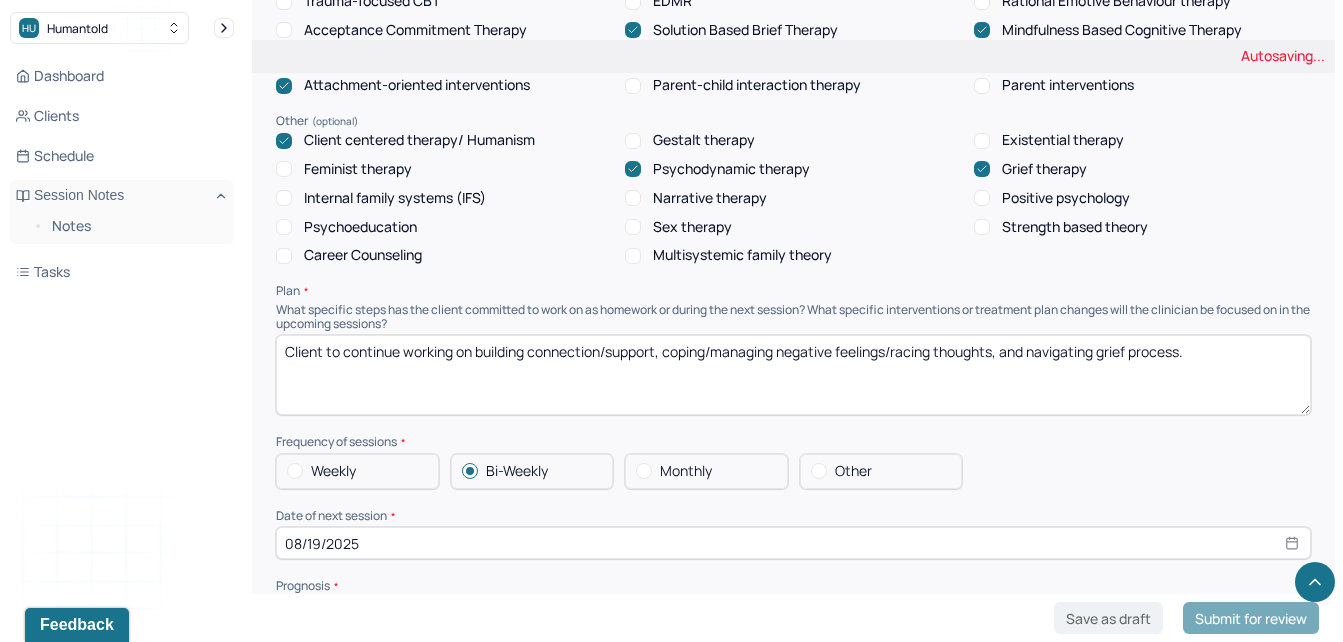 click on "Client to continue working on building connection/support, coping/managing negative feelings/racing thoughts, and grief process." at bounding box center [793, 375] 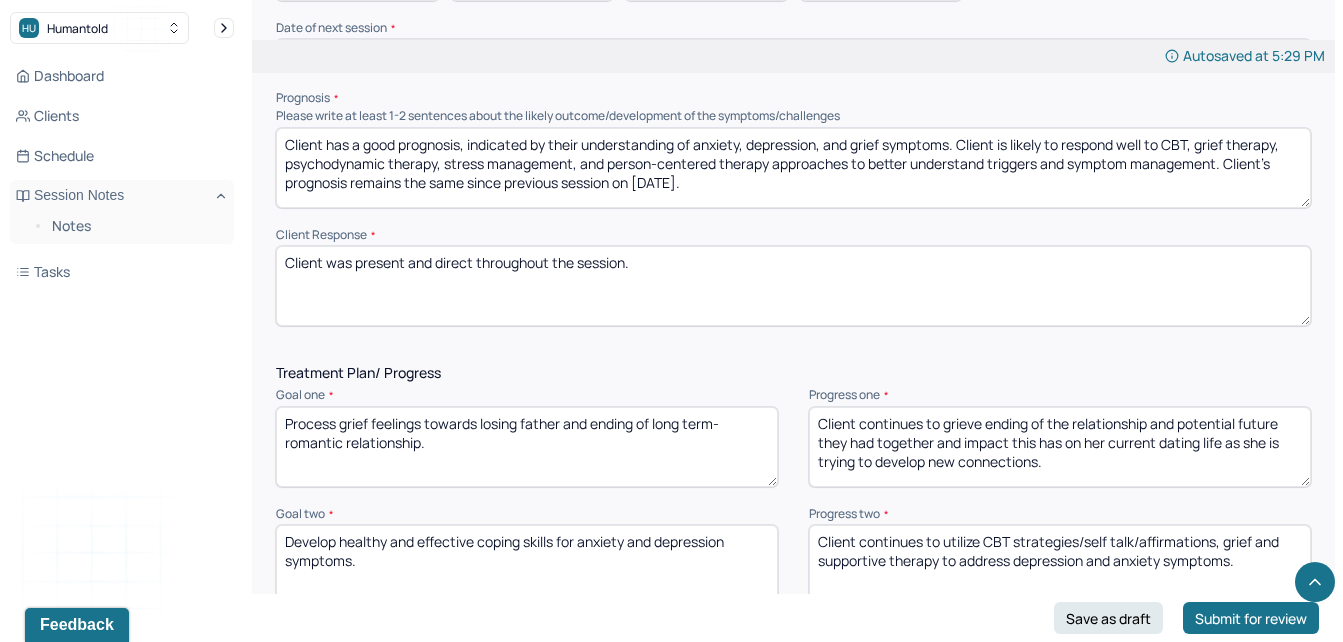 scroll, scrollTop: 2356, scrollLeft: 0, axis: vertical 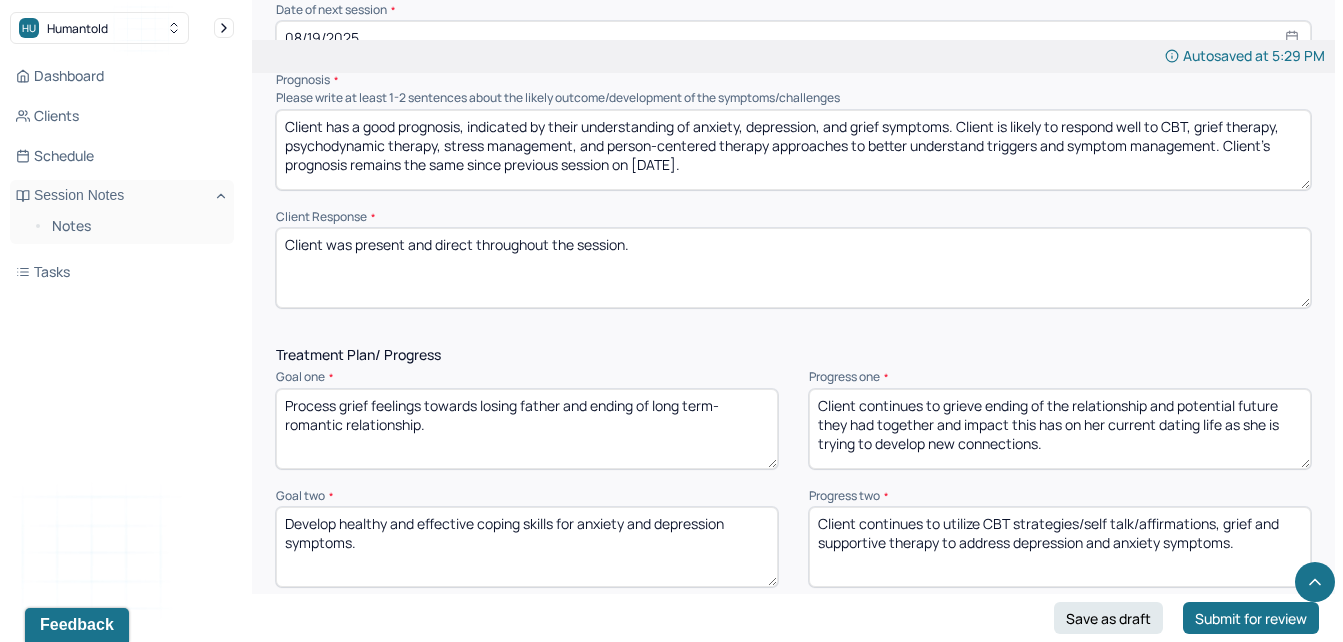 type on "Client to continue working on building connection/support, coping/managing negative feelings/racing thoughts, and navigating grief process." 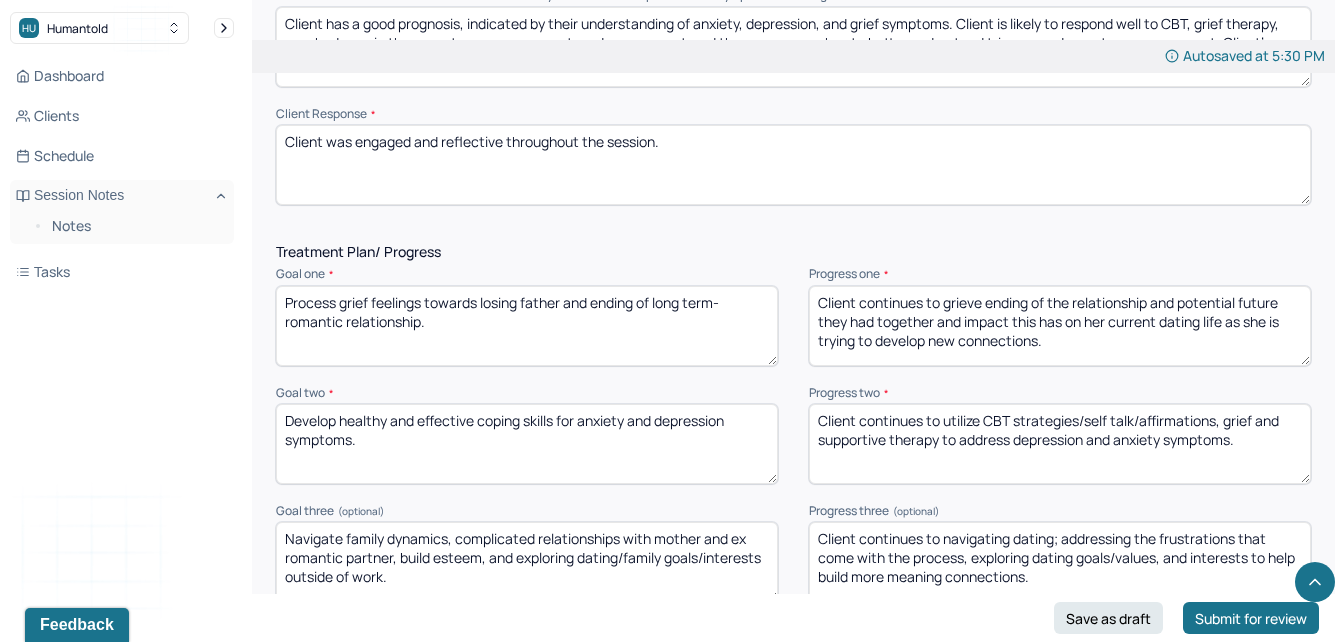 scroll, scrollTop: 2465, scrollLeft: 0, axis: vertical 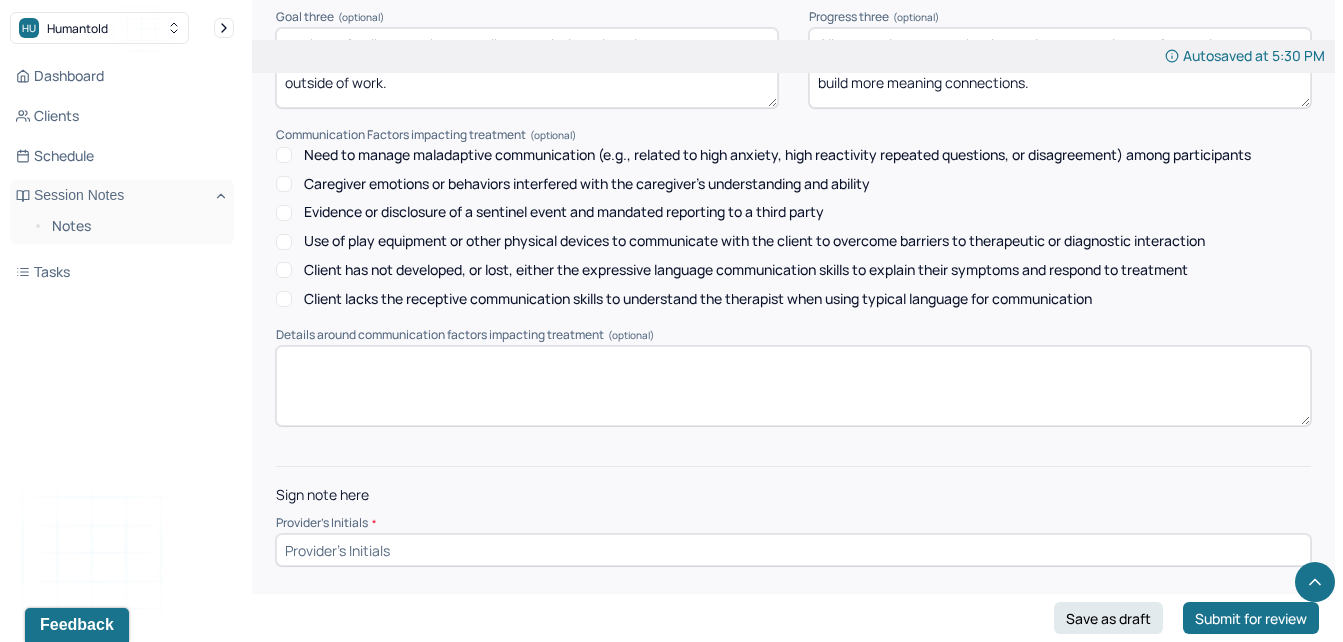 type on "Client was engaged and reflective throughout the session." 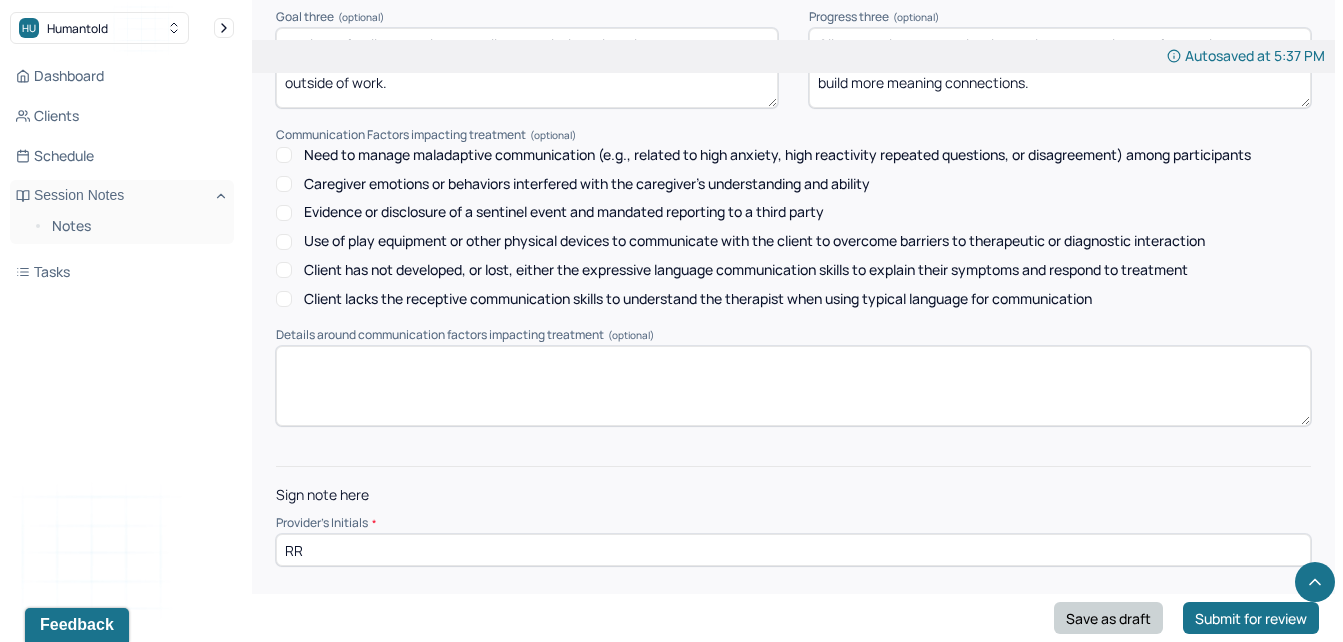 type on "RR" 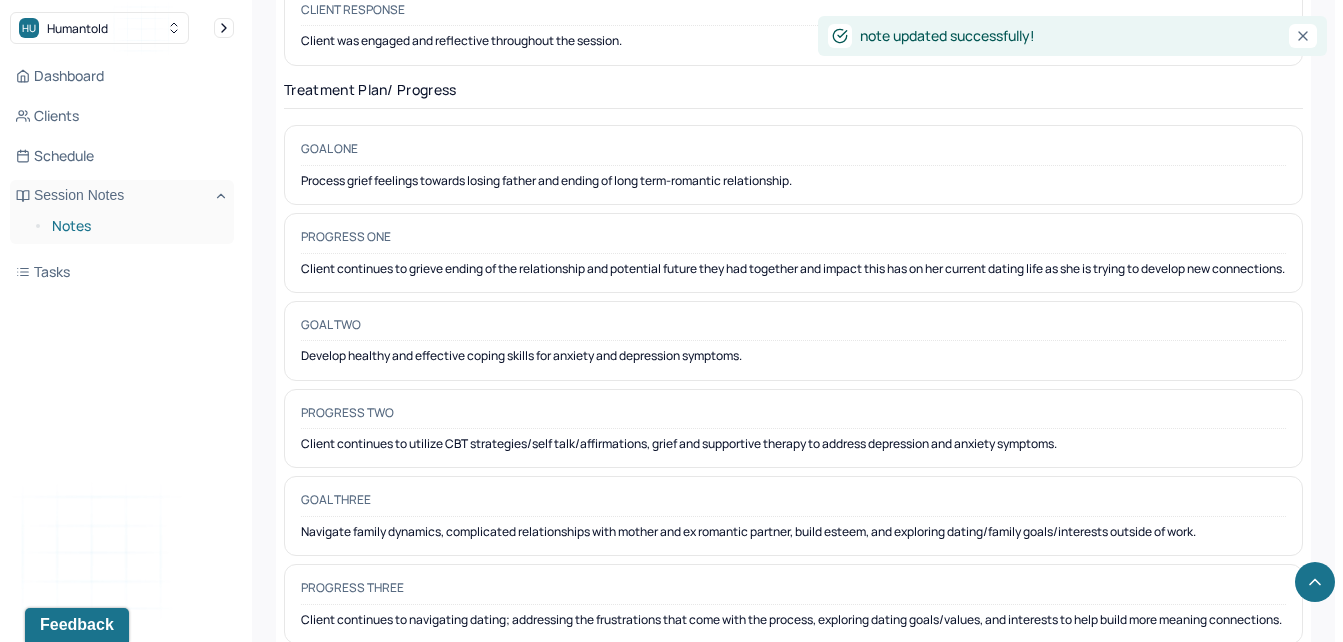 click on "Notes" at bounding box center (135, 226) 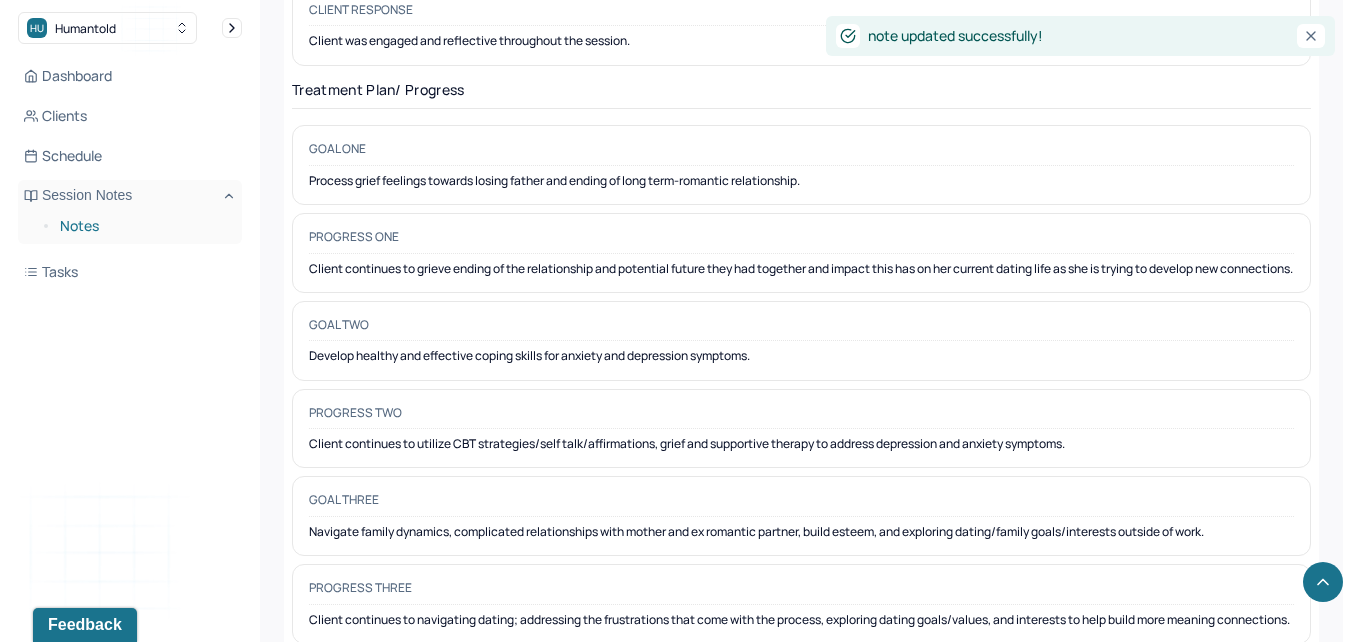 scroll, scrollTop: 0, scrollLeft: 0, axis: both 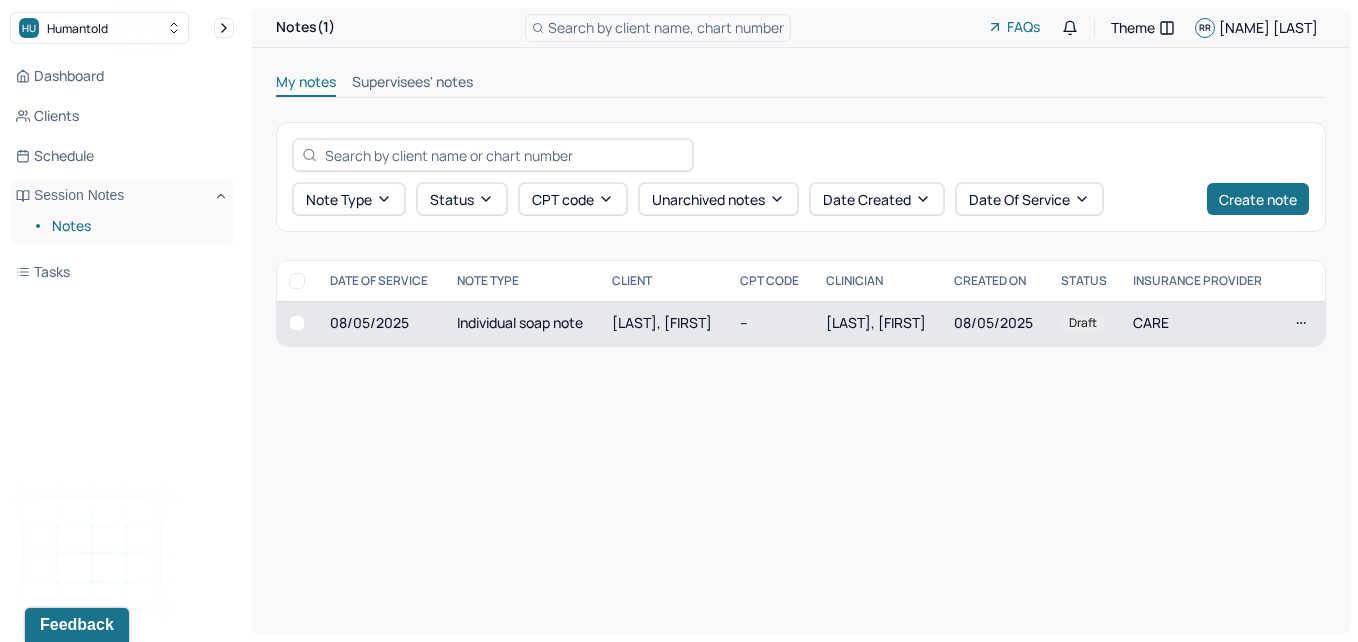 click on "Draft" at bounding box center (1085, 323) 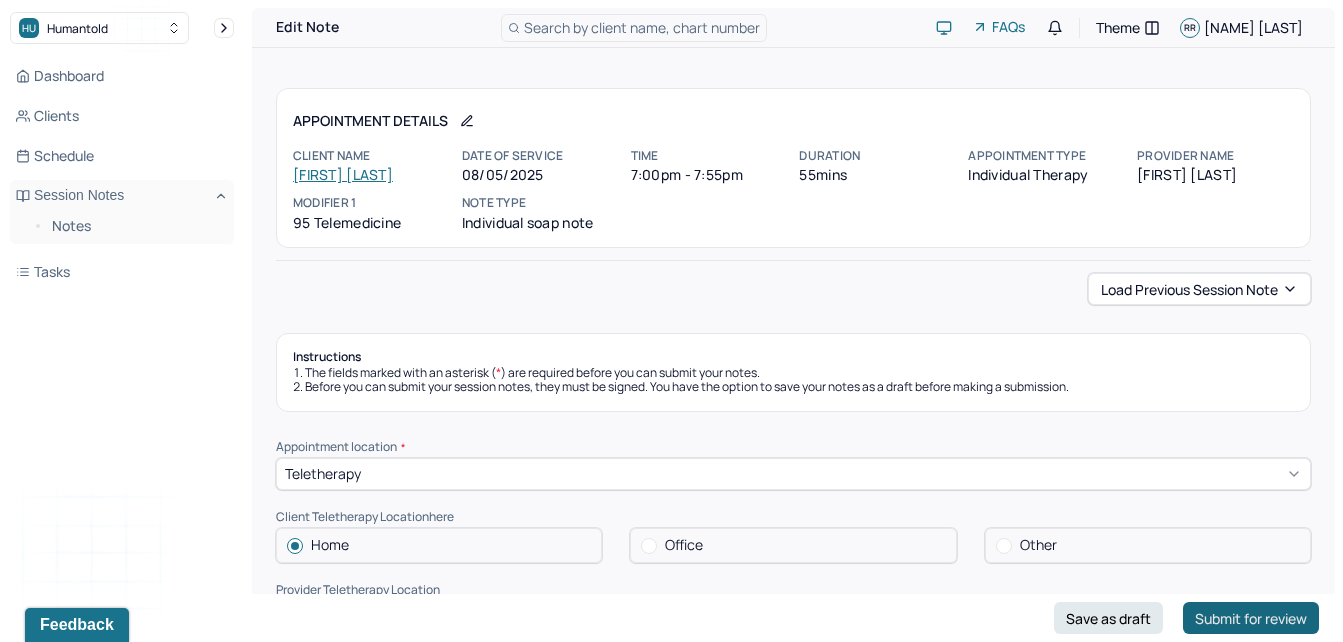 click on "Submit for review" at bounding box center [1251, 618] 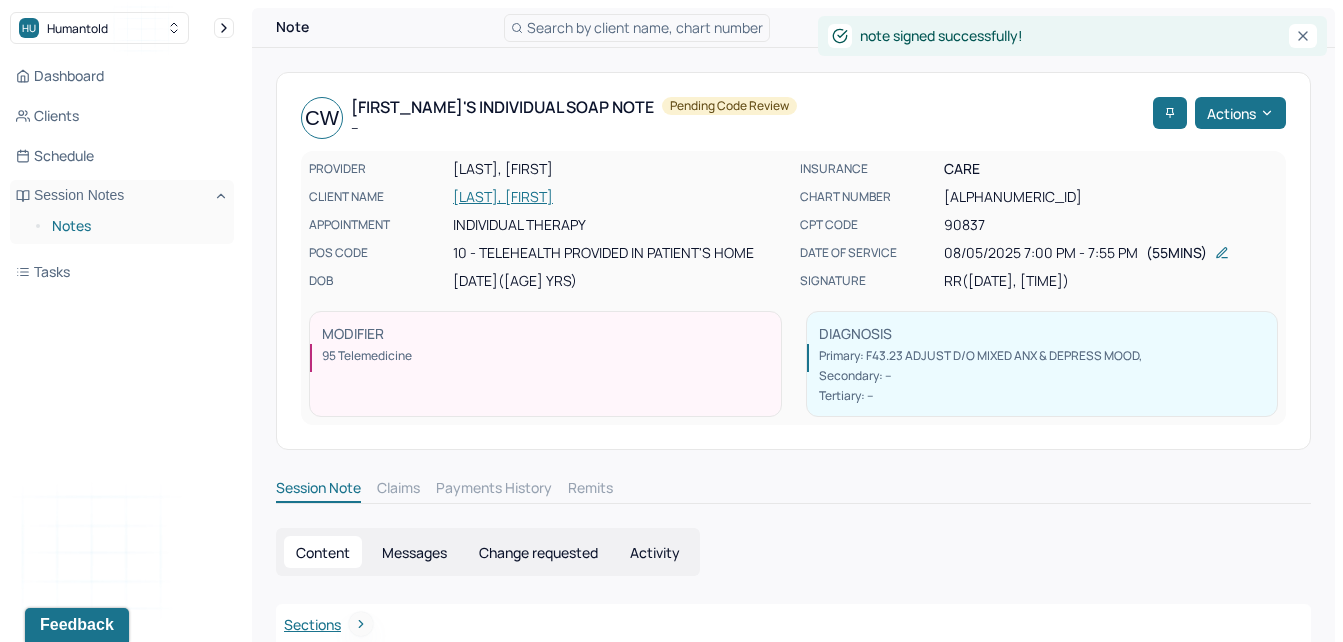 click on "Notes" at bounding box center [135, 226] 